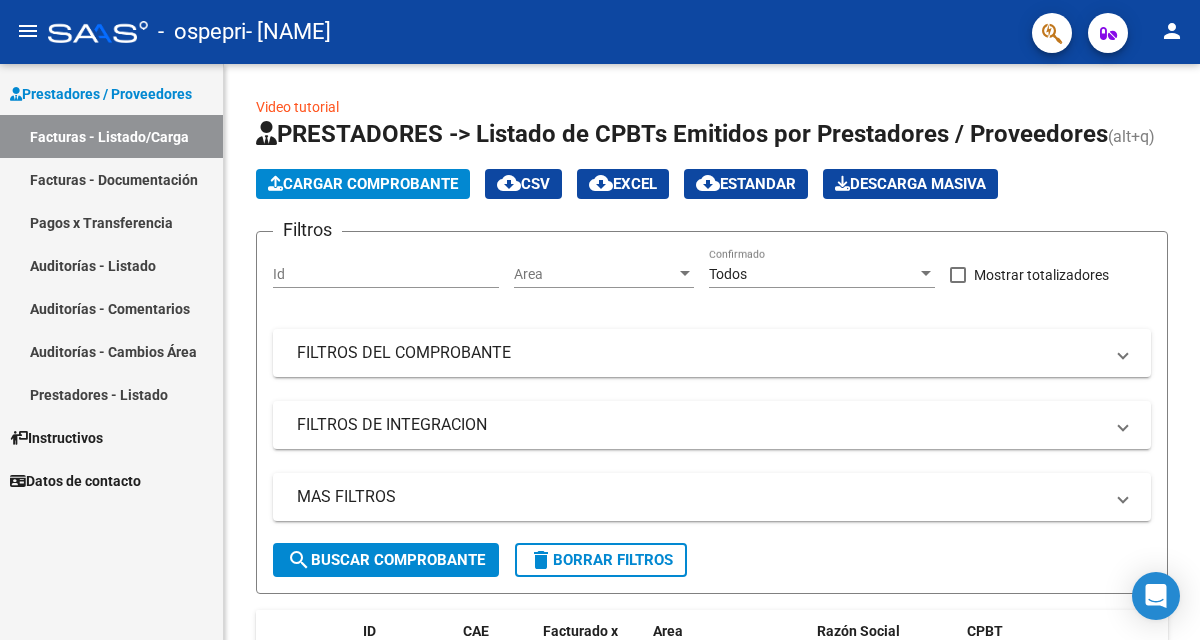 scroll, scrollTop: 0, scrollLeft: 0, axis: both 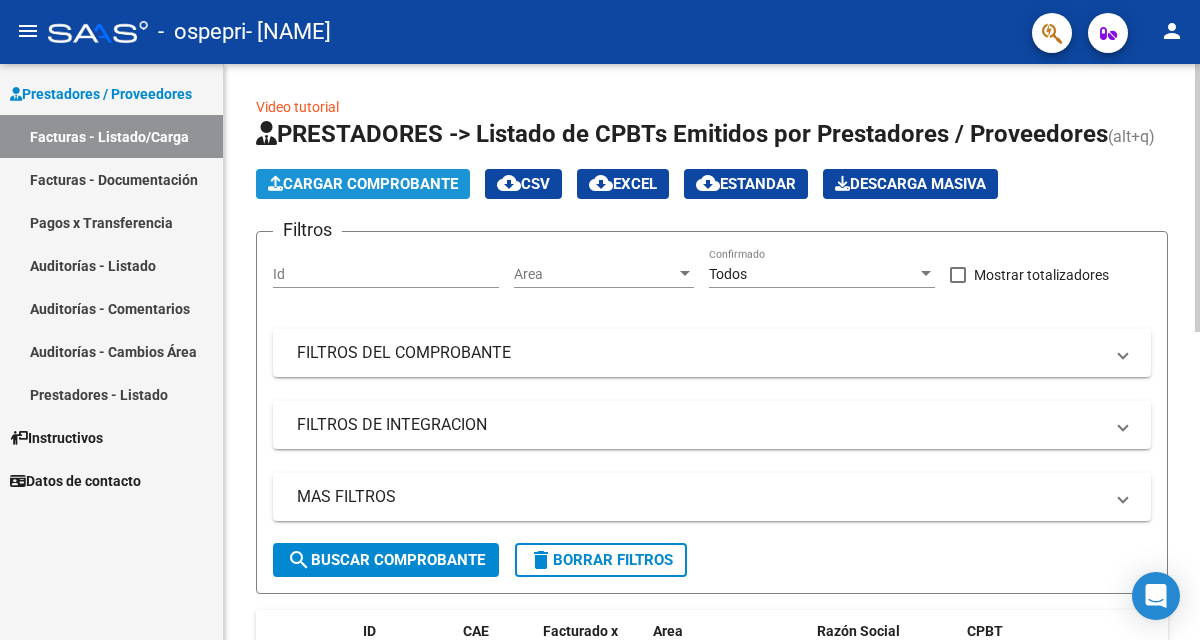 click on "Cargar Comprobante" 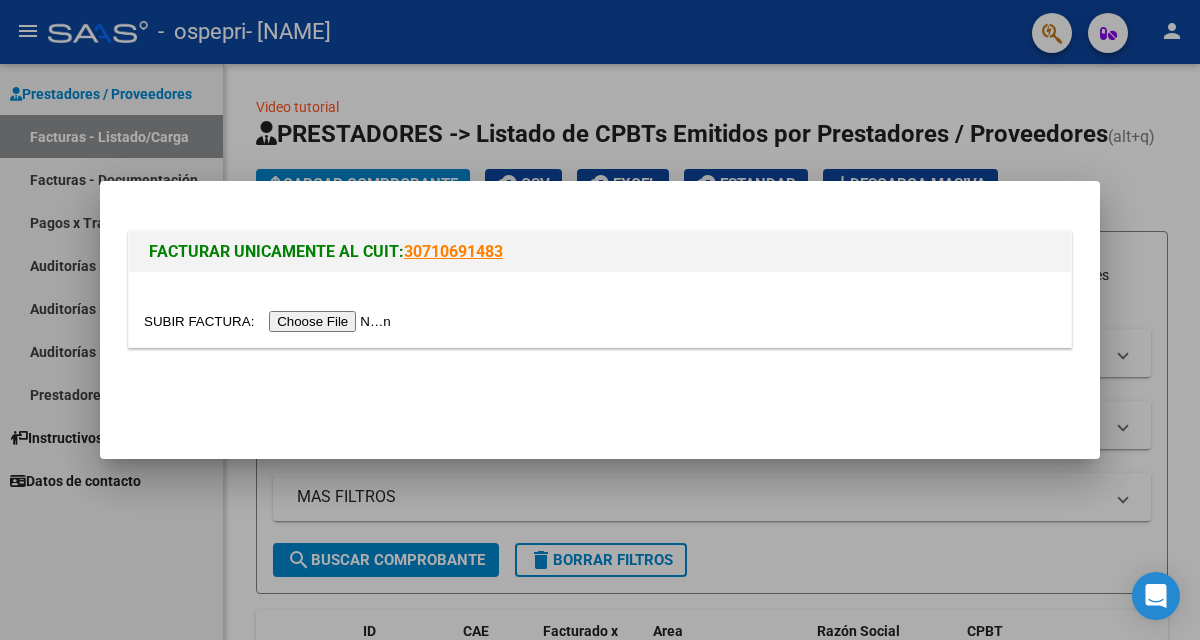 click at bounding box center [270, 321] 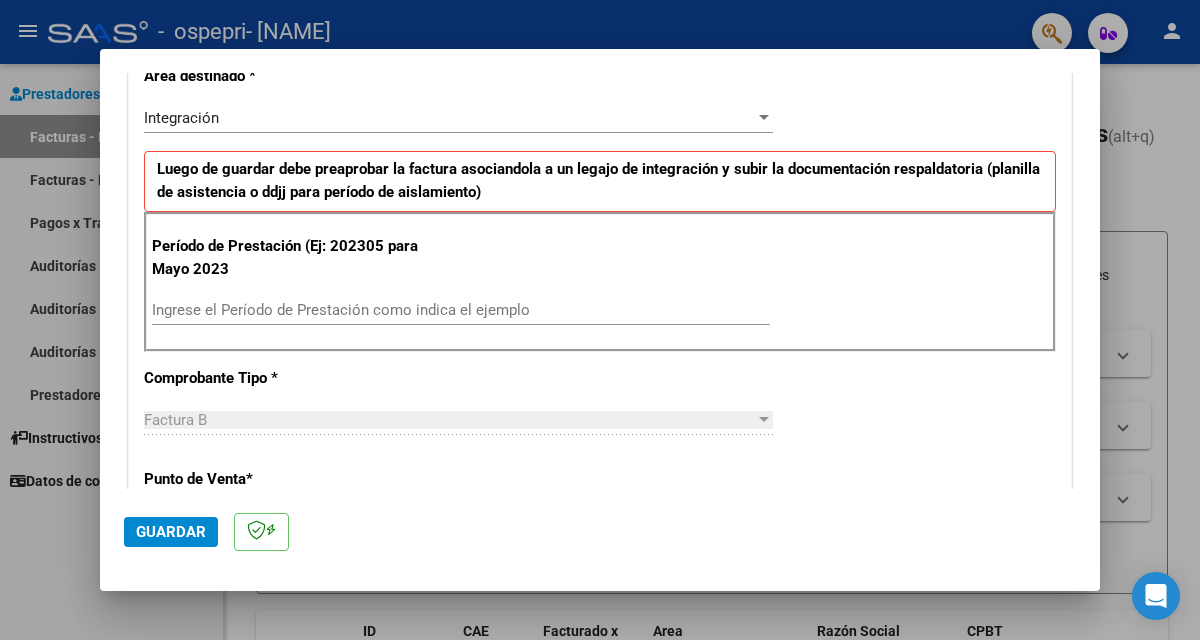 scroll, scrollTop: 463, scrollLeft: 0, axis: vertical 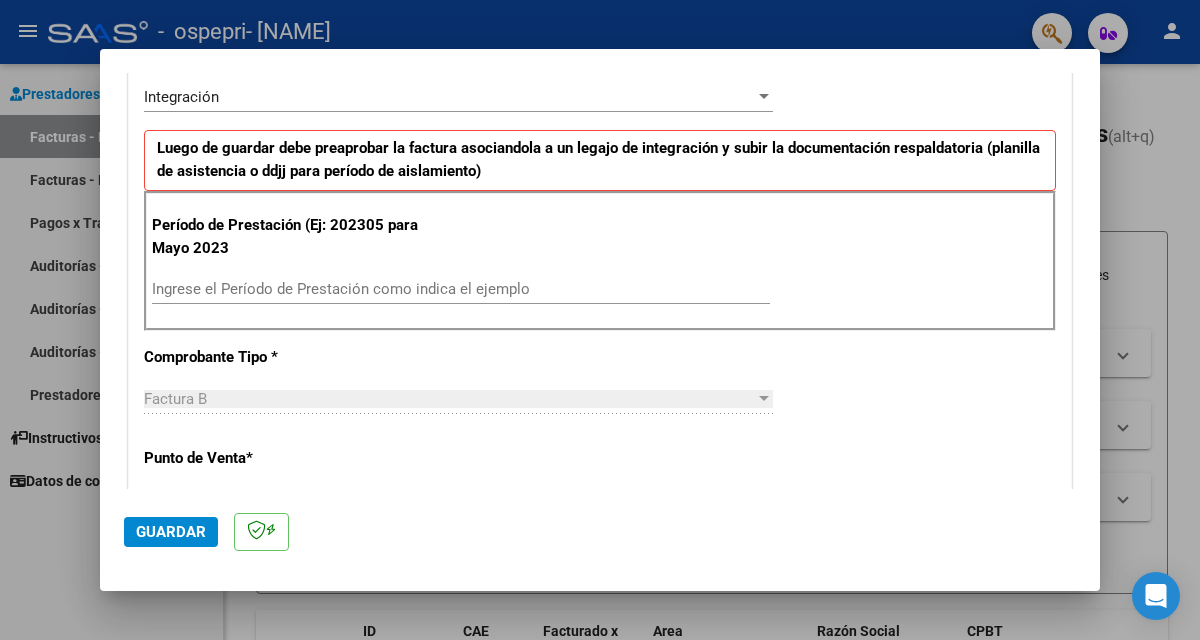 click on "Ingrese el Período de Prestación como indica el ejemplo" at bounding box center [461, 289] 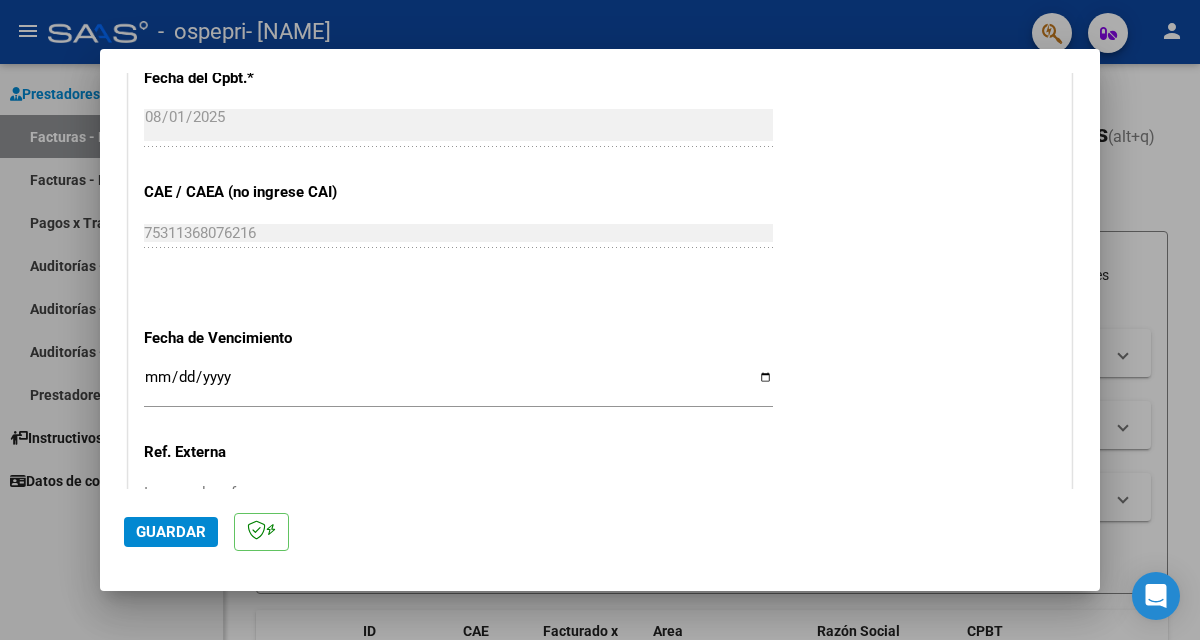 scroll, scrollTop: 1149, scrollLeft: 0, axis: vertical 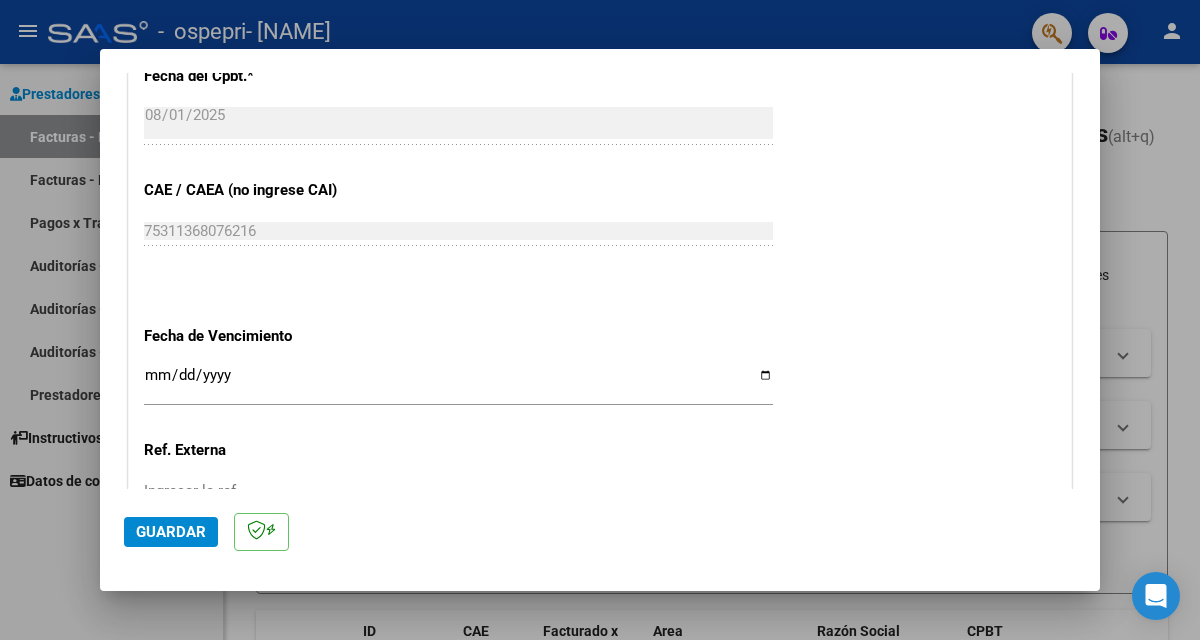 type on "202507" 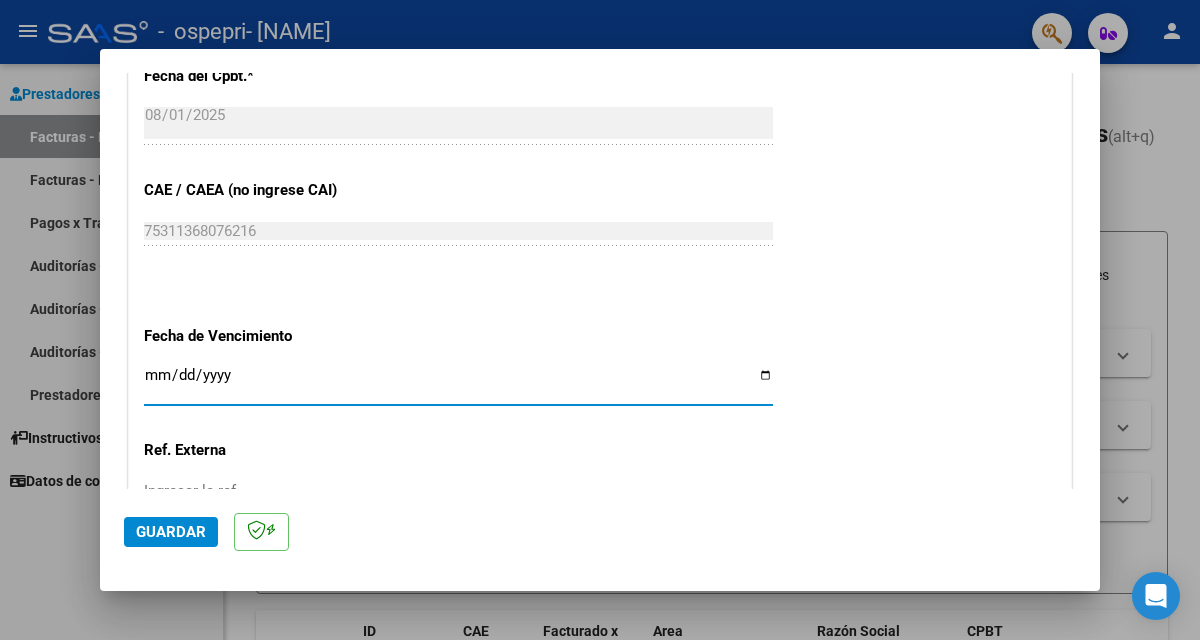 click on "Ingresar la fecha" at bounding box center [458, 383] 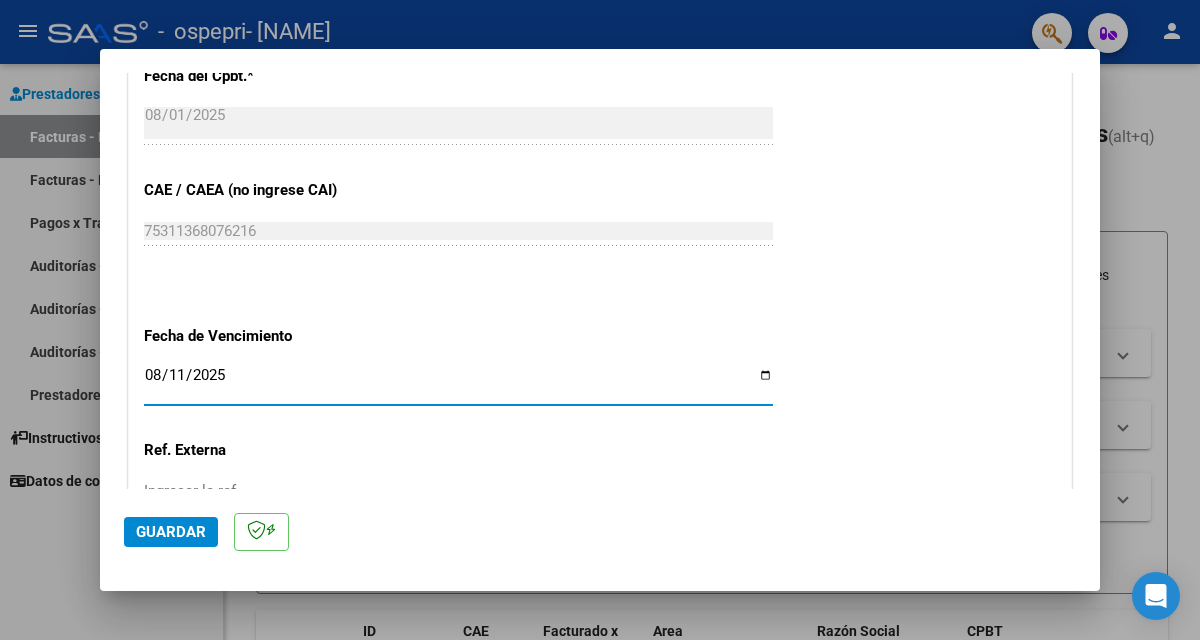 type on "2025-08-11" 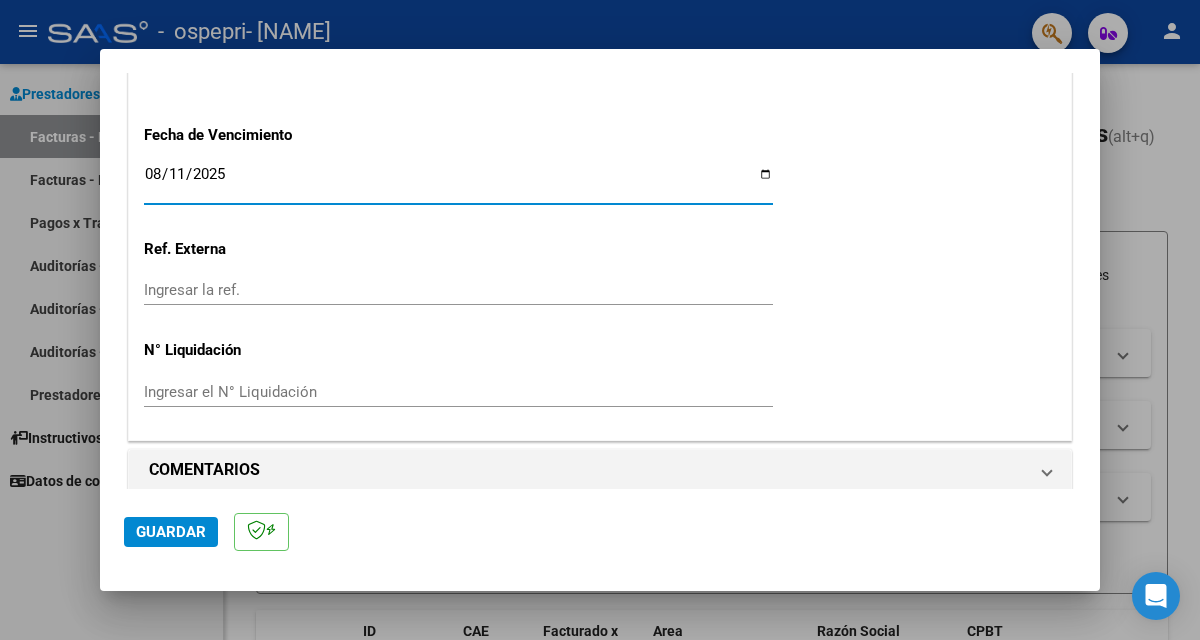 scroll, scrollTop: 1367, scrollLeft: 0, axis: vertical 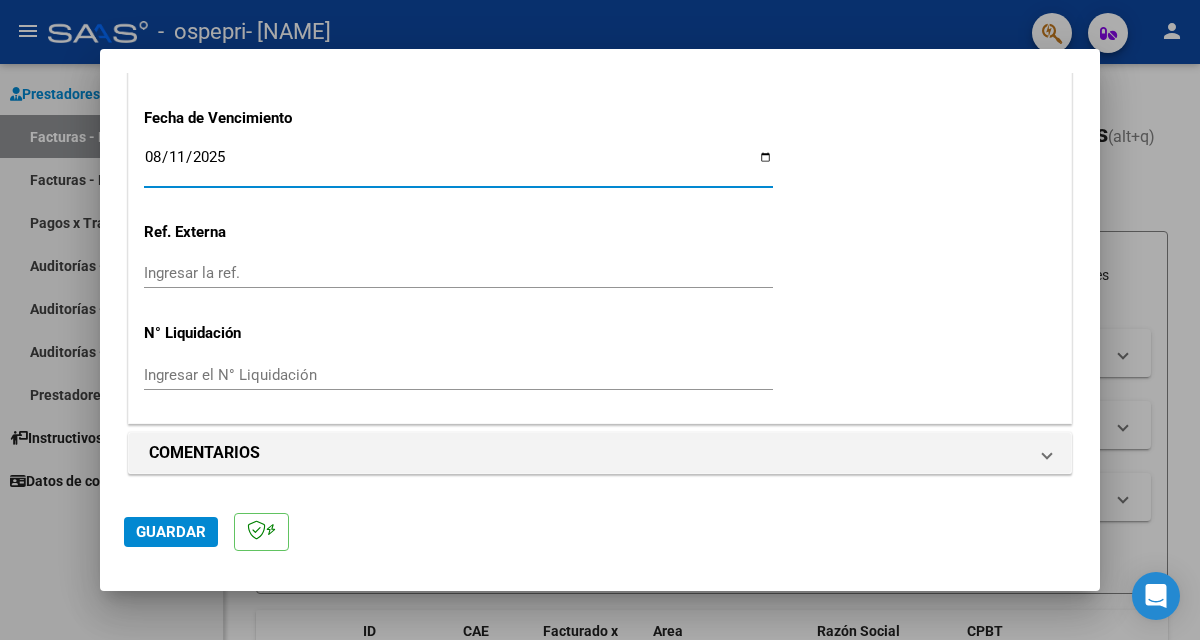 click on "Guardar" 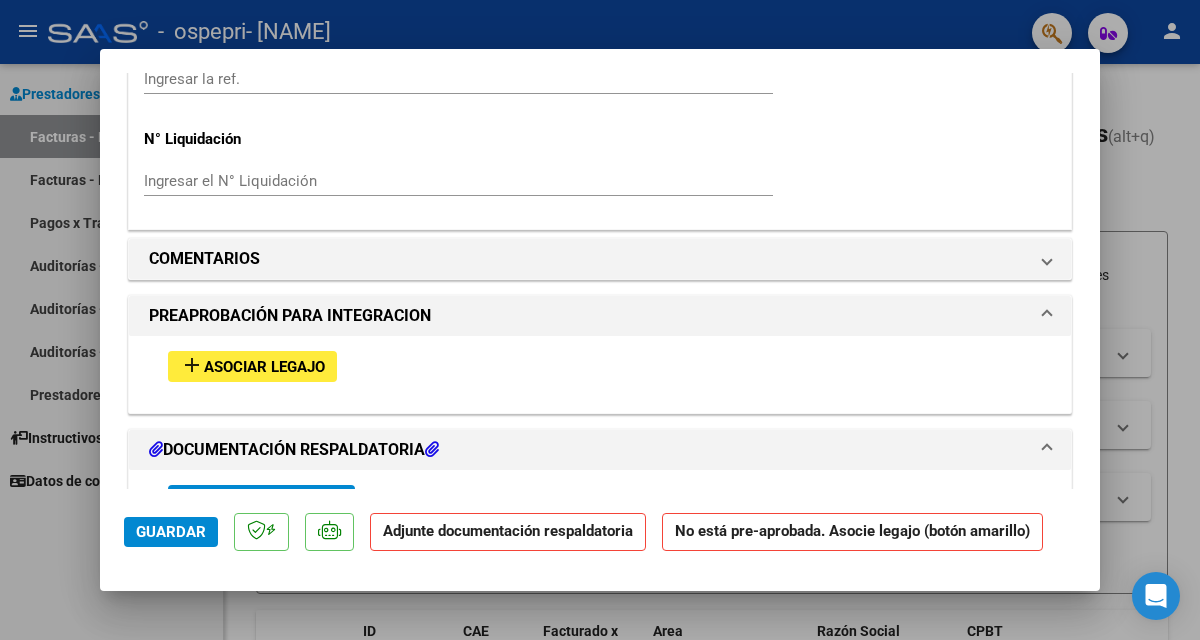 scroll, scrollTop: 1638, scrollLeft: 0, axis: vertical 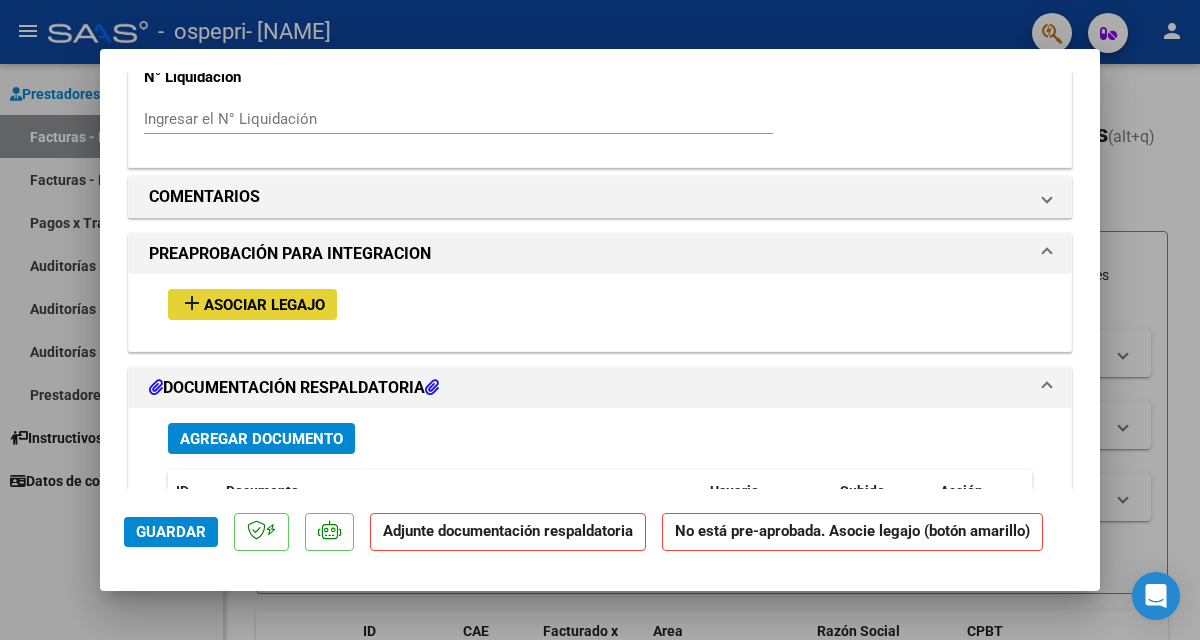 click on "Asociar Legajo" at bounding box center (264, 305) 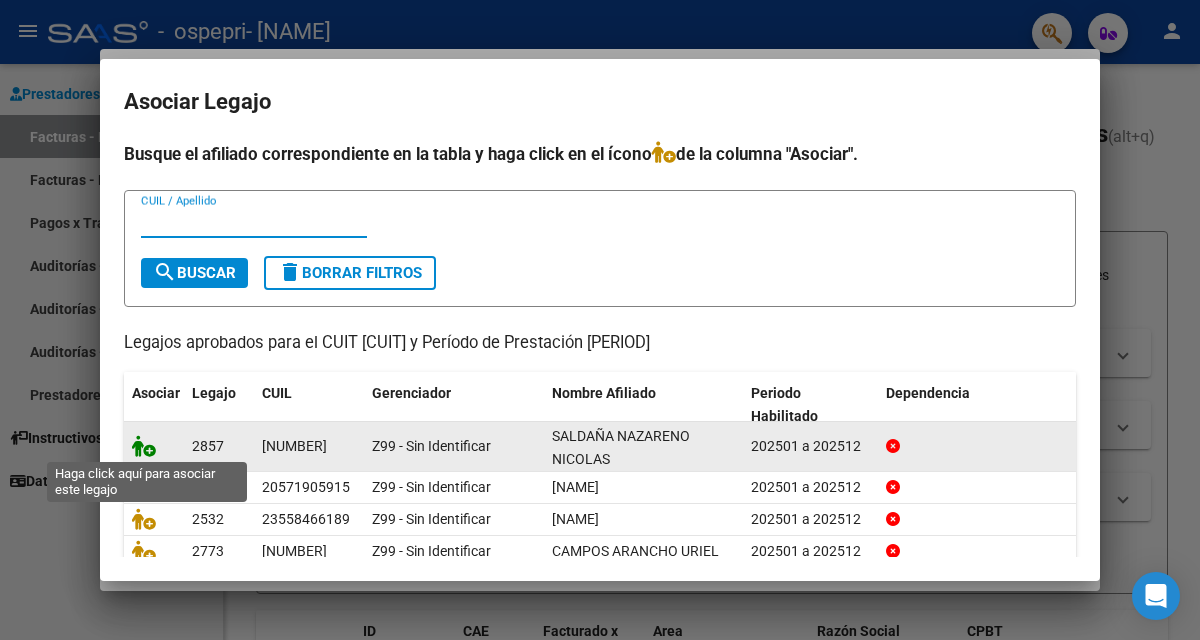 click 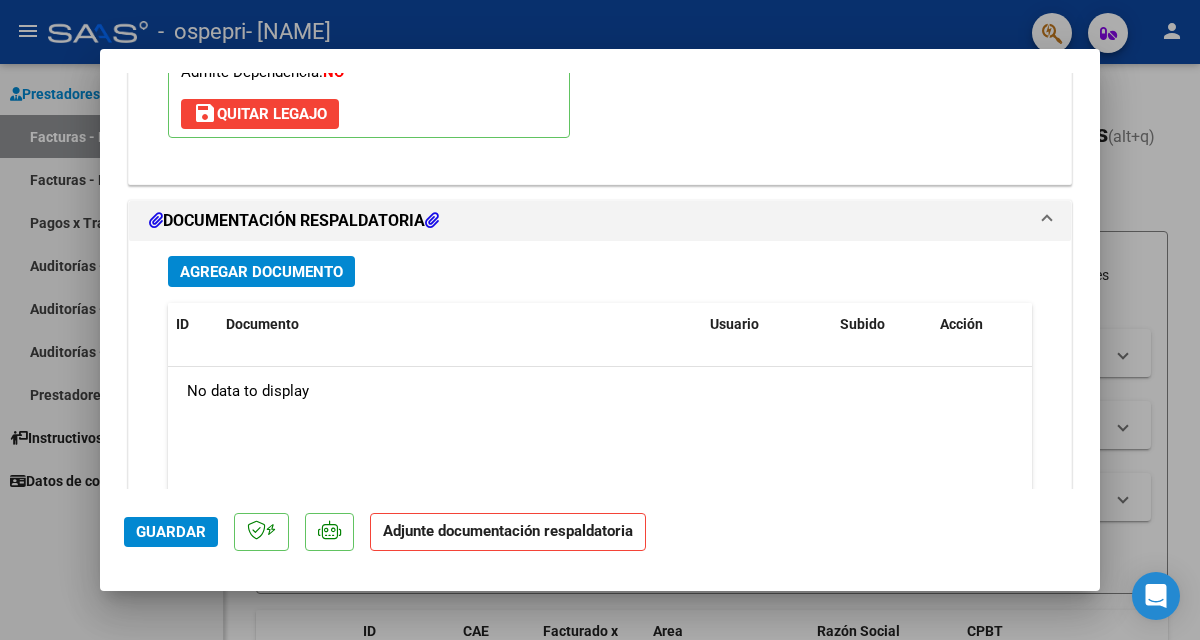 scroll, scrollTop: 2108, scrollLeft: 0, axis: vertical 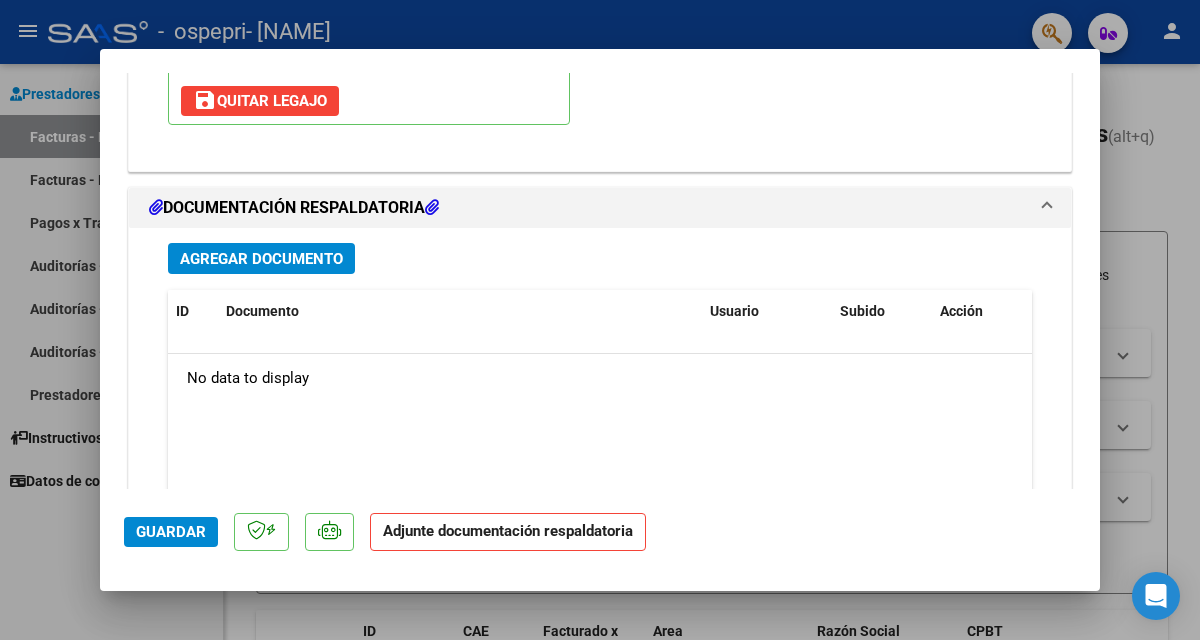 click on "Agregar Documento" at bounding box center (261, 259) 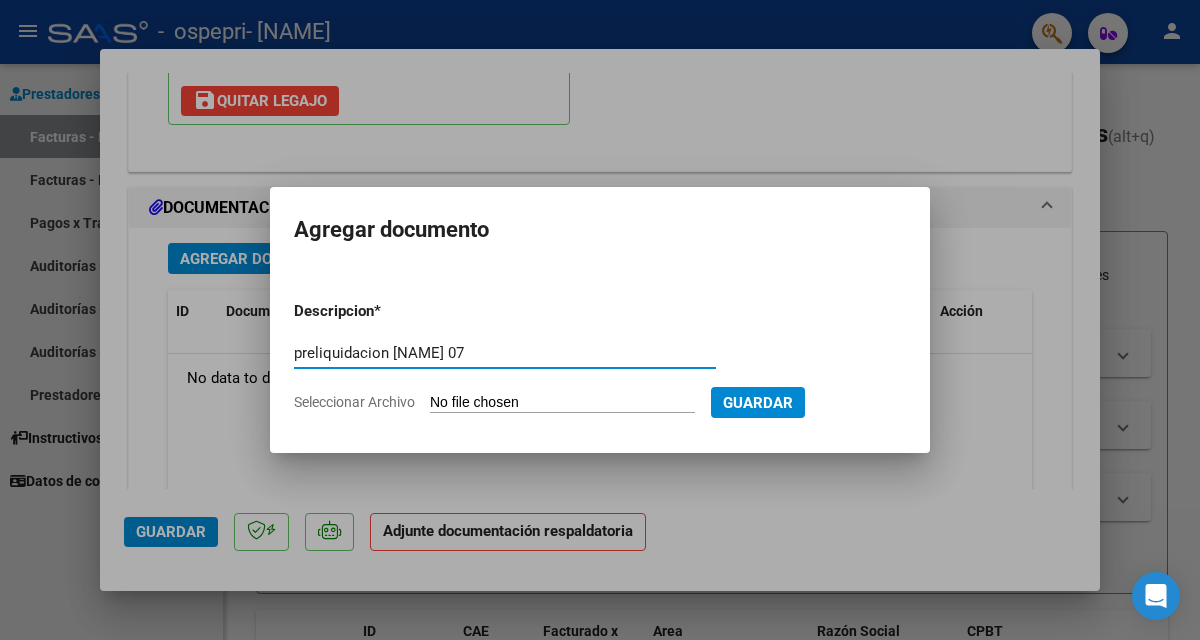 type on "preliquidacion [NAME] 07" 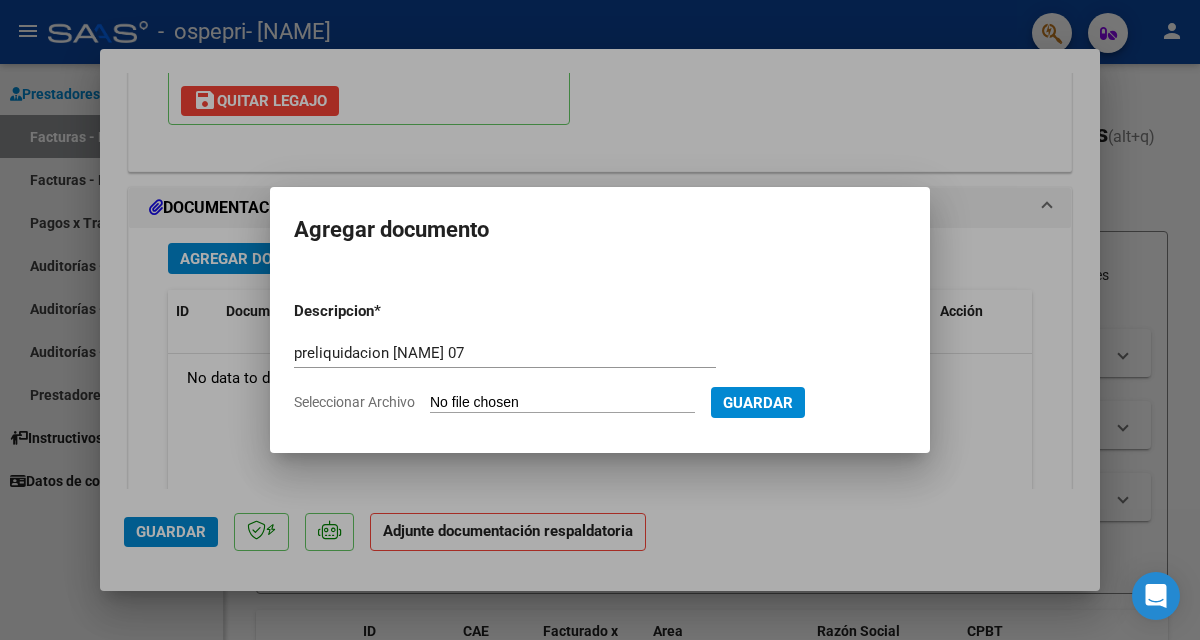 type on "C:\fakepath\PRELIQUIDACION SALDAÑA 07.pdf" 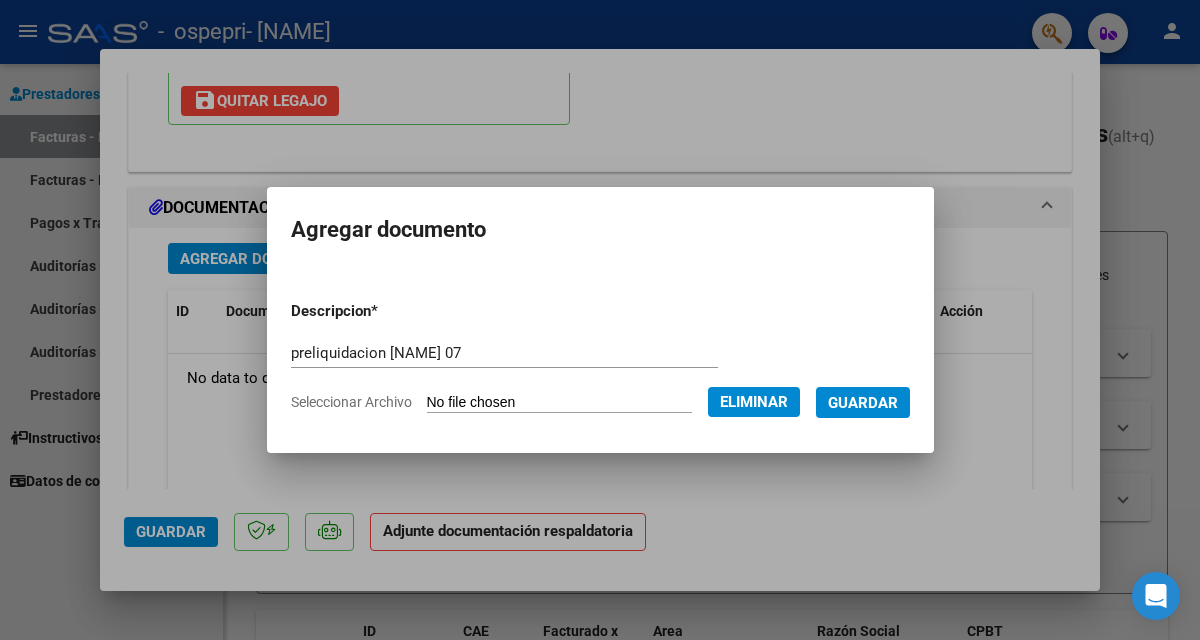 click on "Guardar" at bounding box center [863, 403] 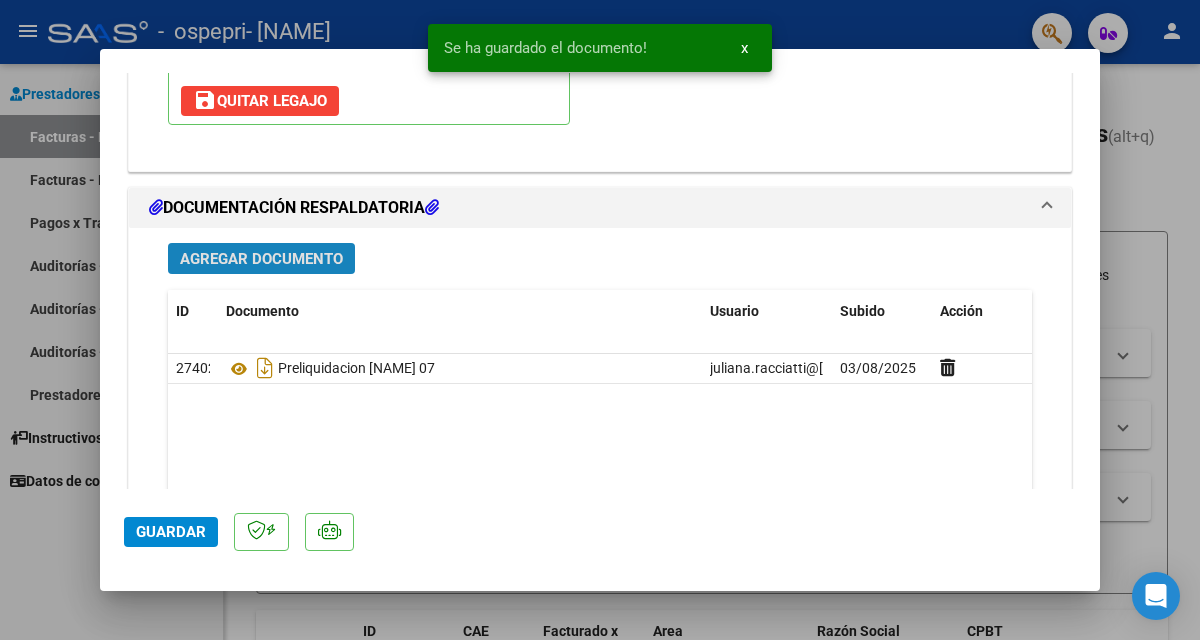 click on "Agregar Documento" at bounding box center [261, 259] 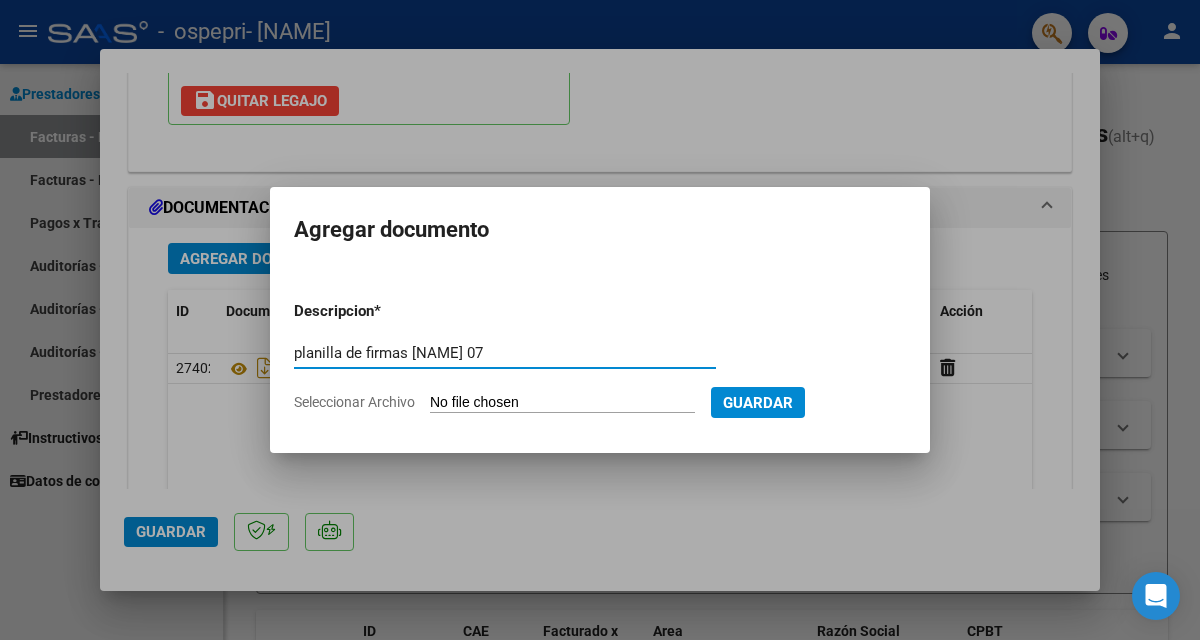 type on "planilla de firmas [NAME] 07" 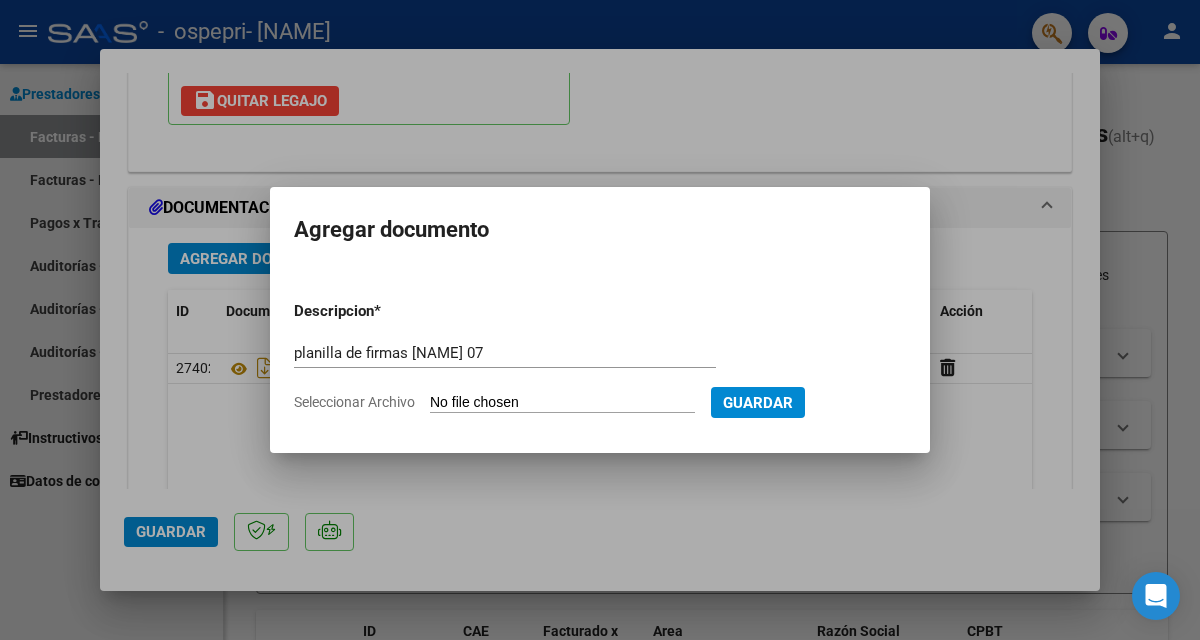 type on "C:\fakepath\PLANILLA FIRMAS SALDAÑA 07.pdf" 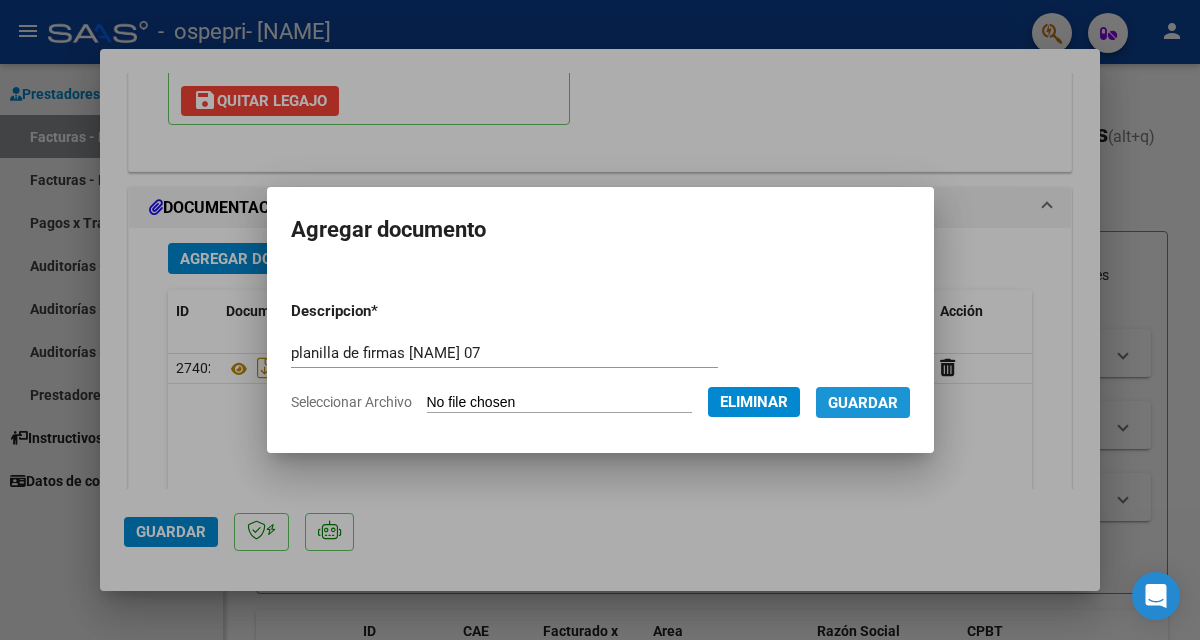 click on "Guardar" at bounding box center [863, 403] 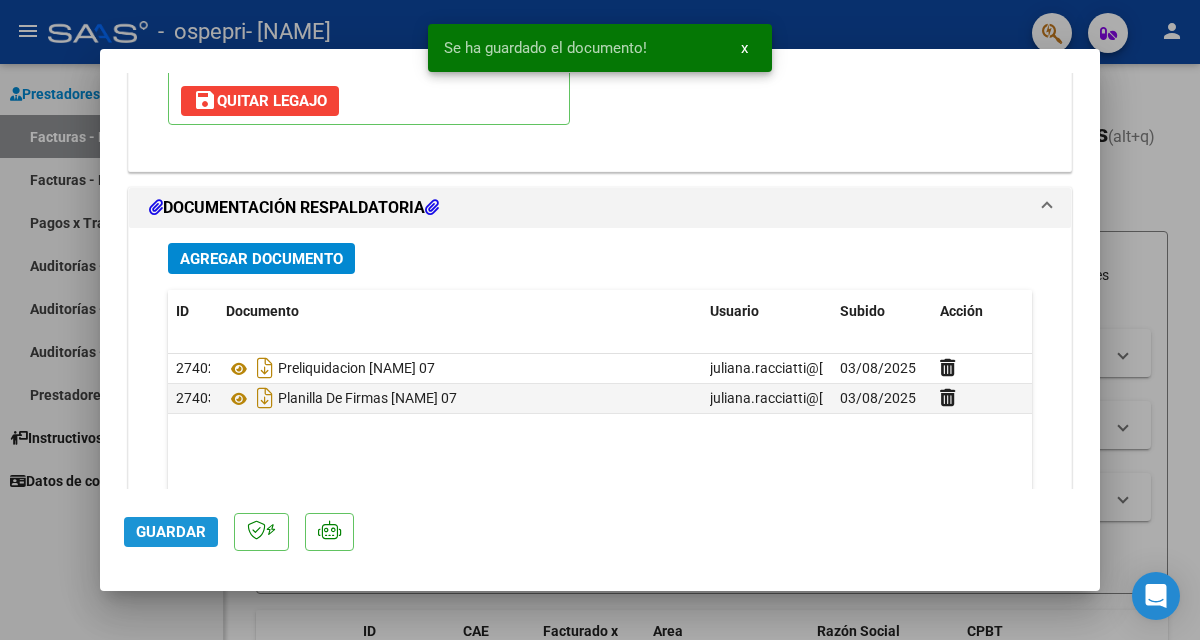 click on "Guardar" 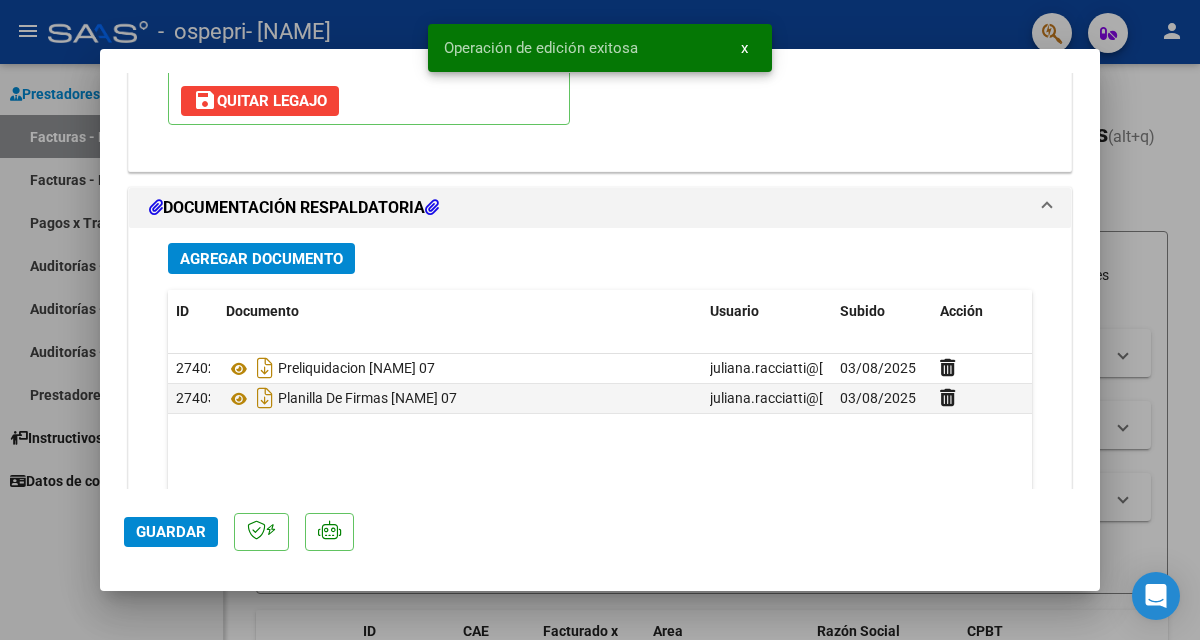click on "Guardar" 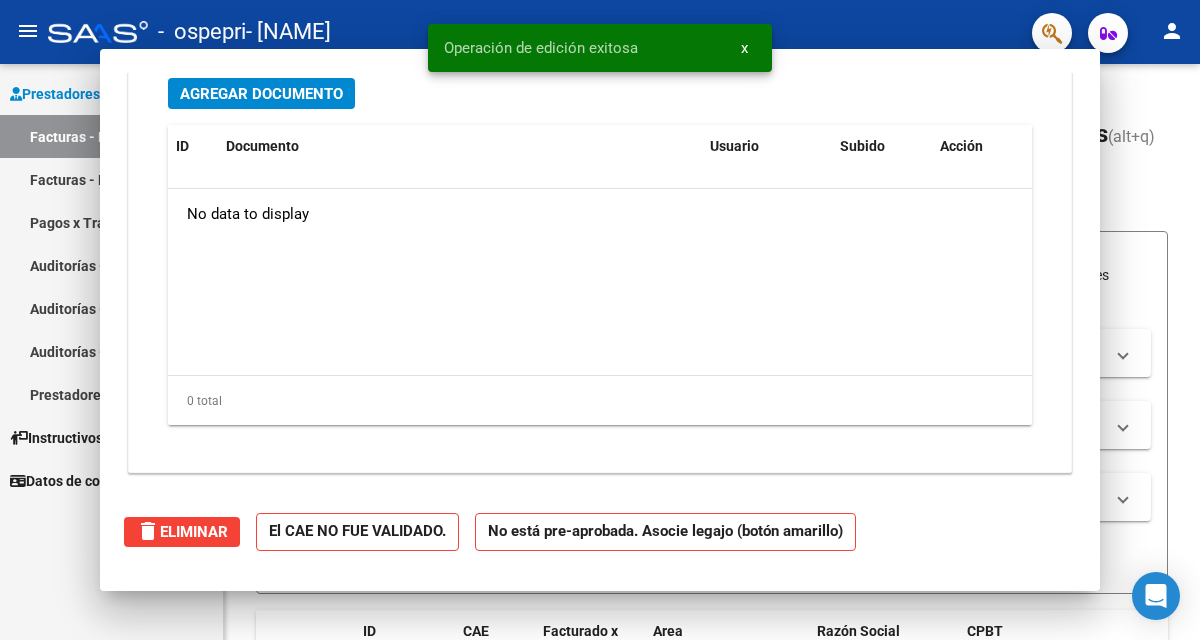 scroll, scrollTop: 0, scrollLeft: 0, axis: both 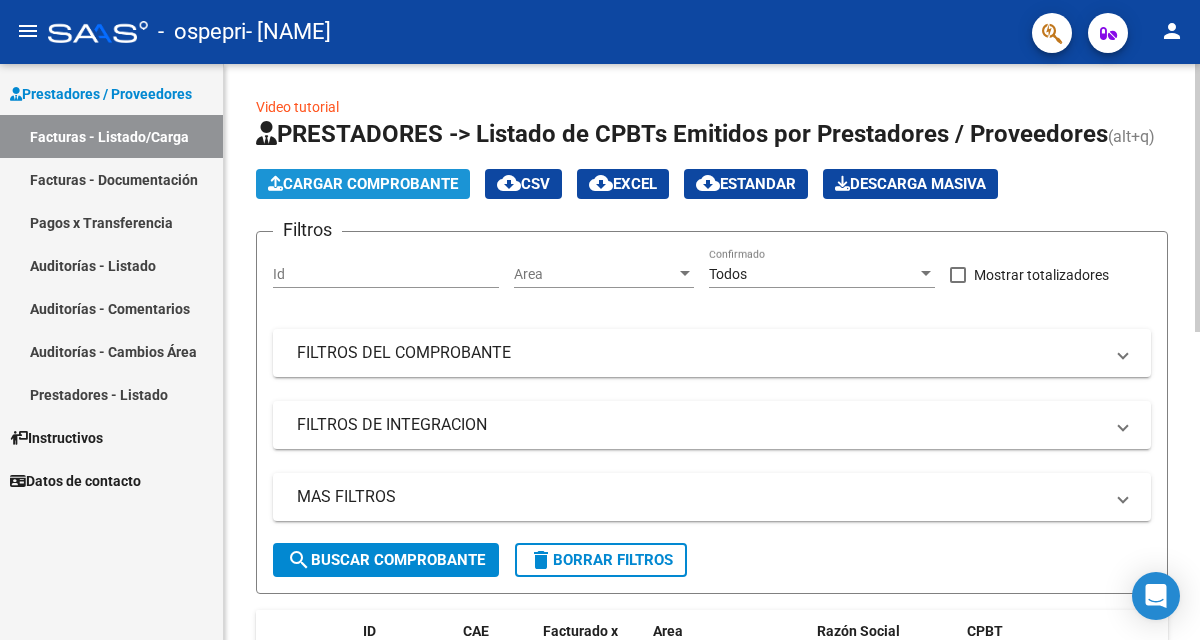 click on "Cargar Comprobante" 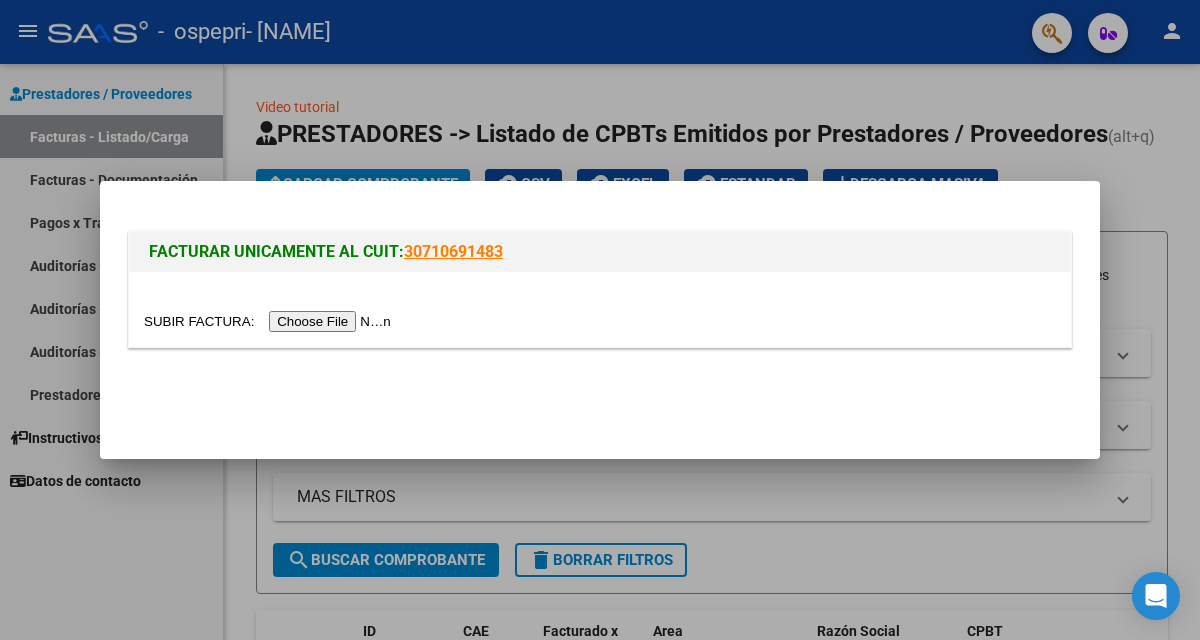 click at bounding box center (270, 321) 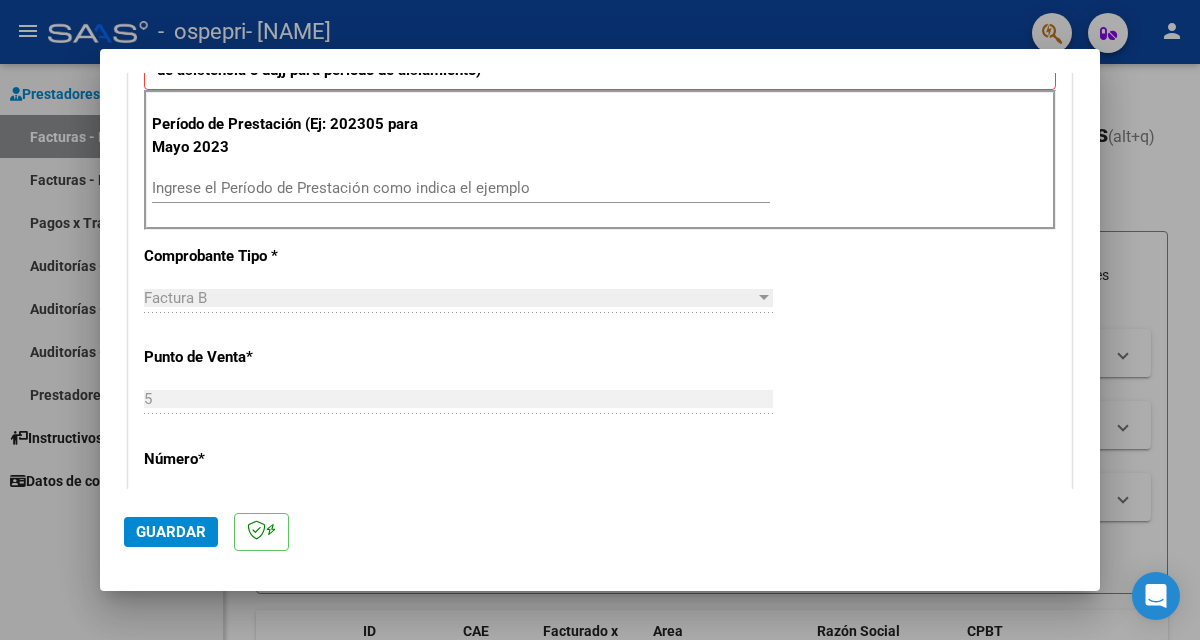 scroll, scrollTop: 611, scrollLeft: 0, axis: vertical 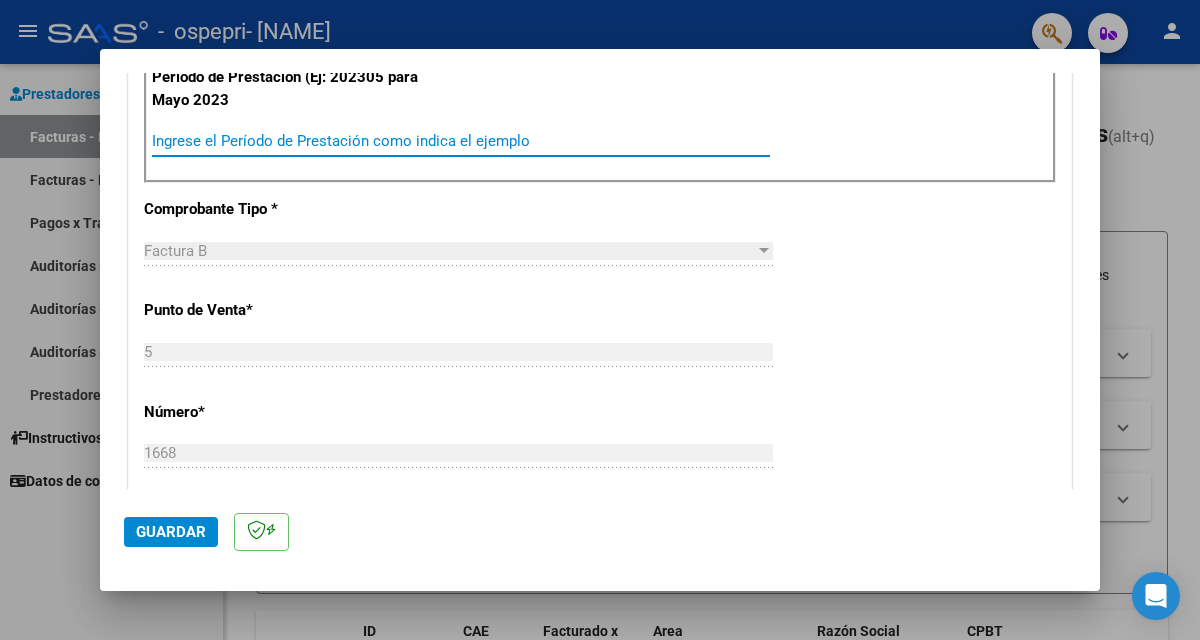 click on "Ingrese el Período de Prestación como indica el ejemplo" at bounding box center [461, 141] 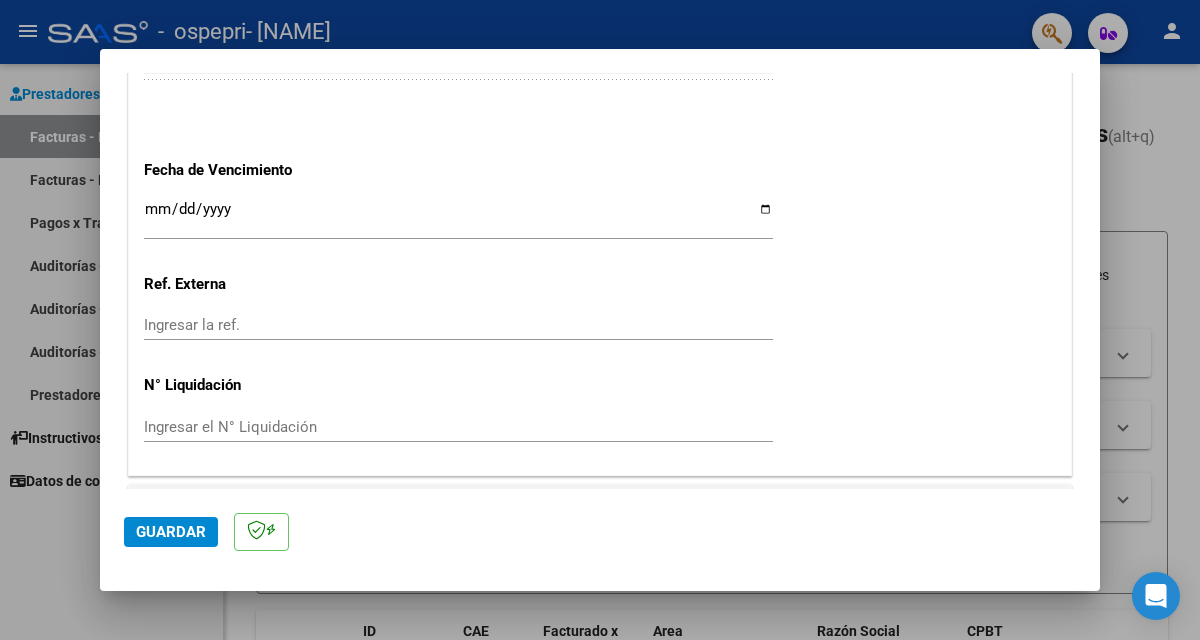 scroll, scrollTop: 1367, scrollLeft: 0, axis: vertical 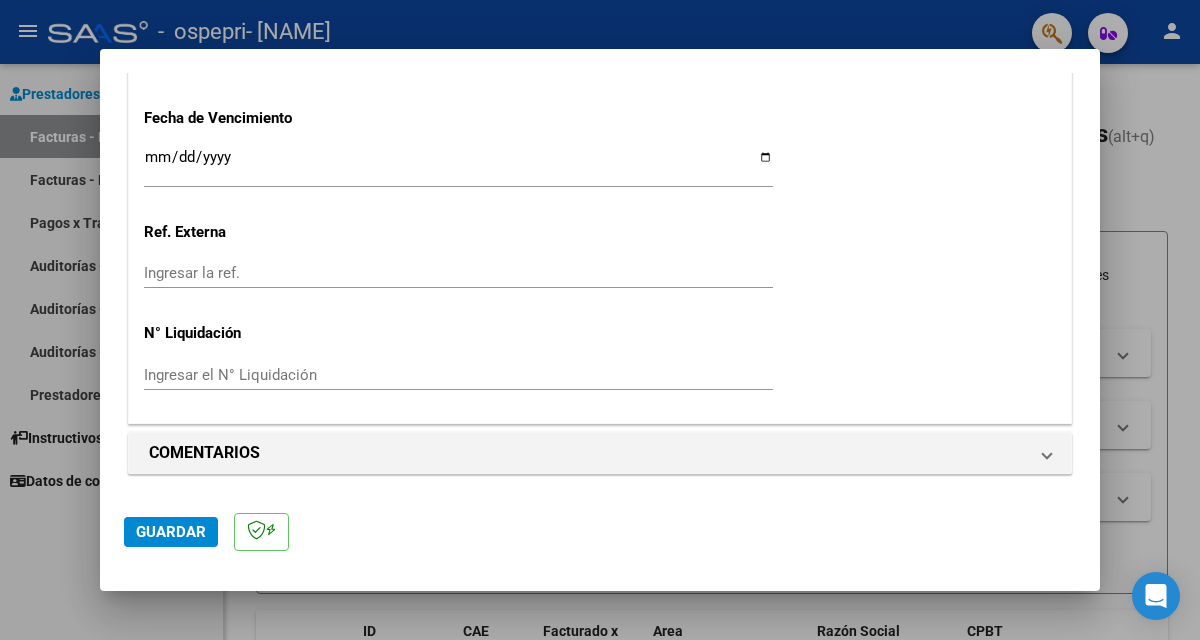 type on "202507" 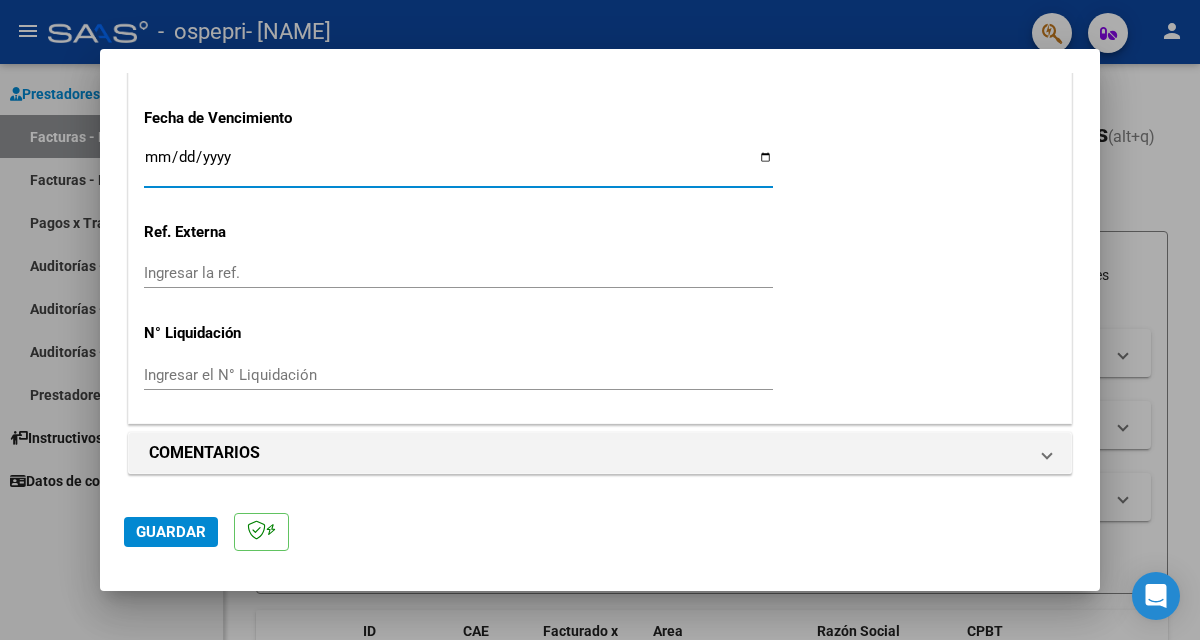 click on "Ingresar la fecha" at bounding box center [458, 165] 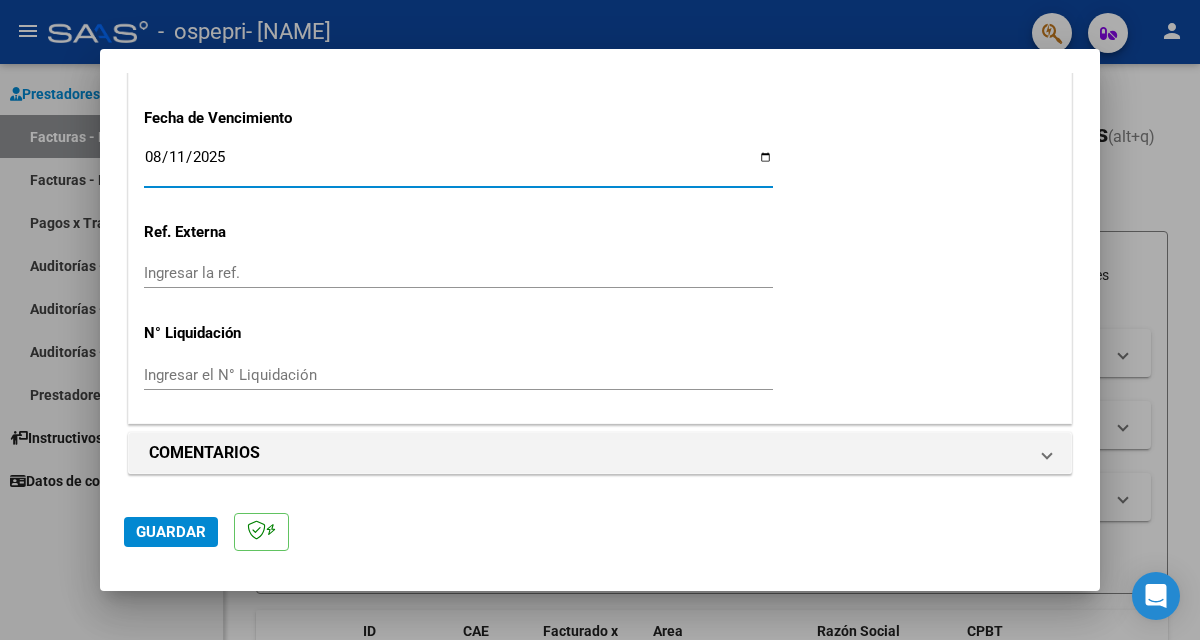 type on "2025-08-11" 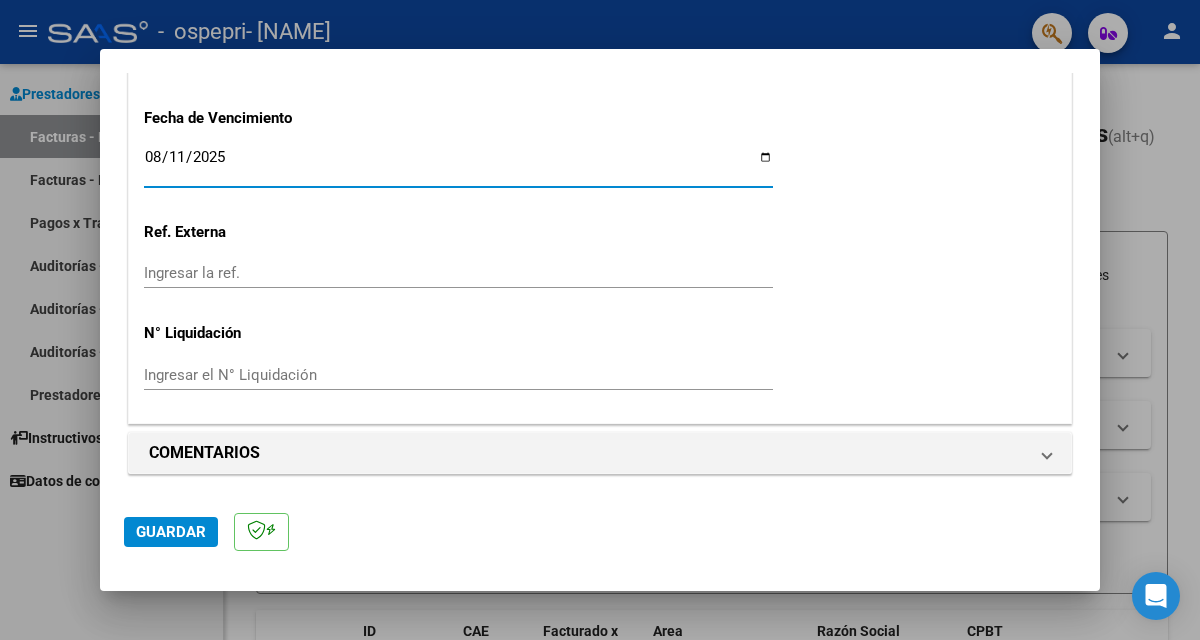 click on "Guardar" 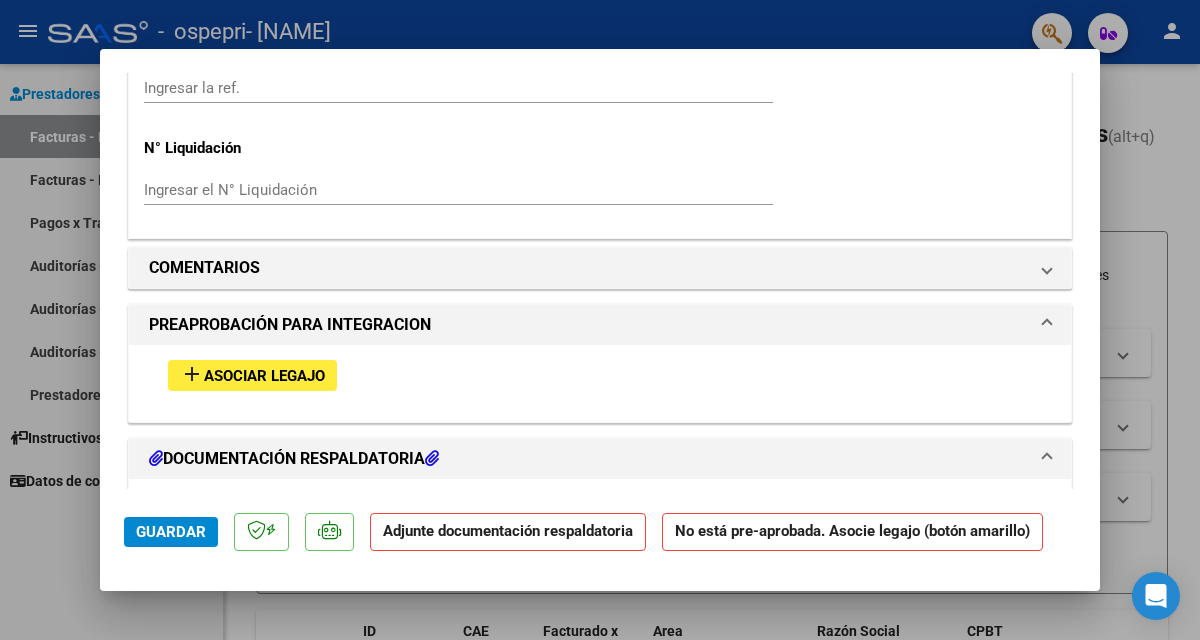 scroll, scrollTop: 1636, scrollLeft: 0, axis: vertical 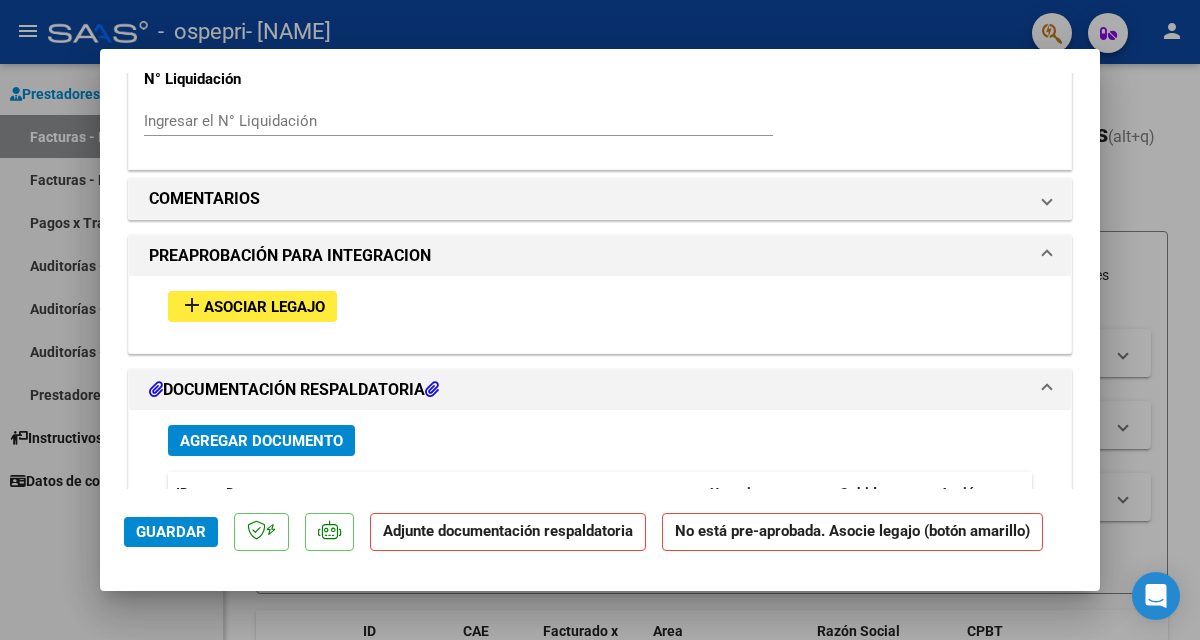 click on "add Asociar Legajo" at bounding box center [252, 306] 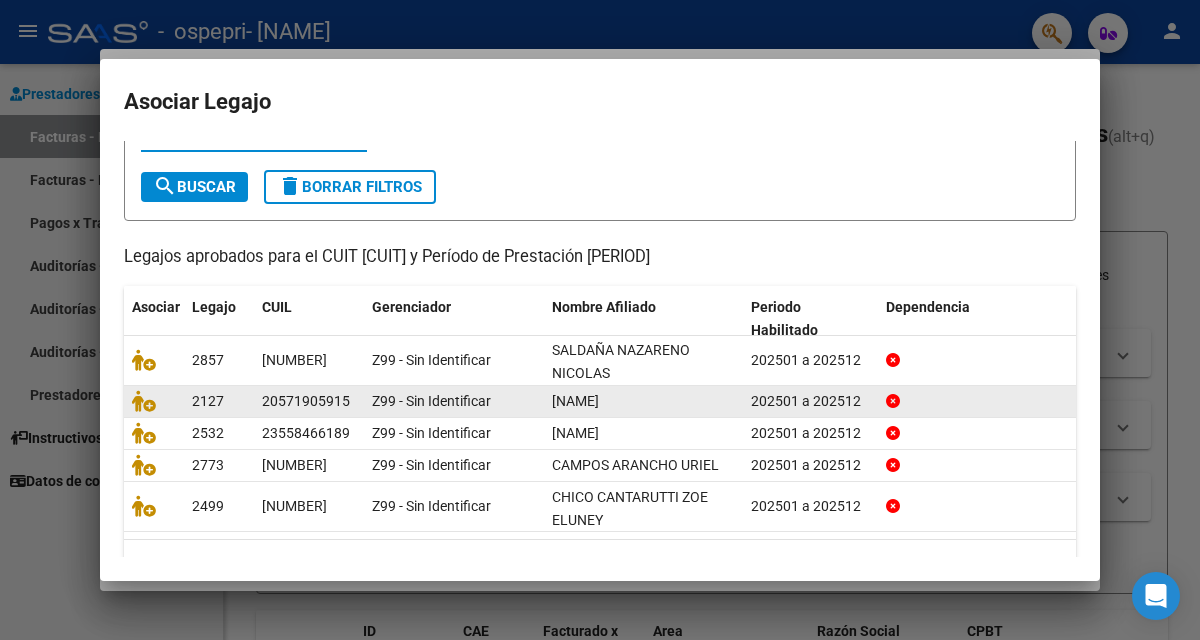 scroll, scrollTop: 85, scrollLeft: 0, axis: vertical 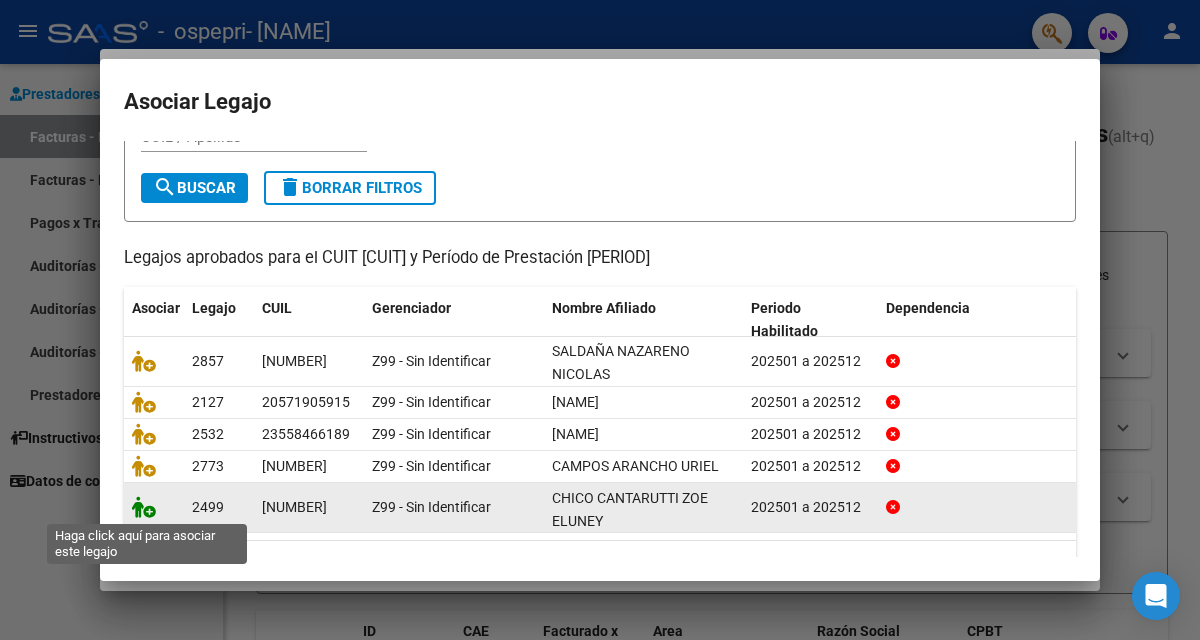 click 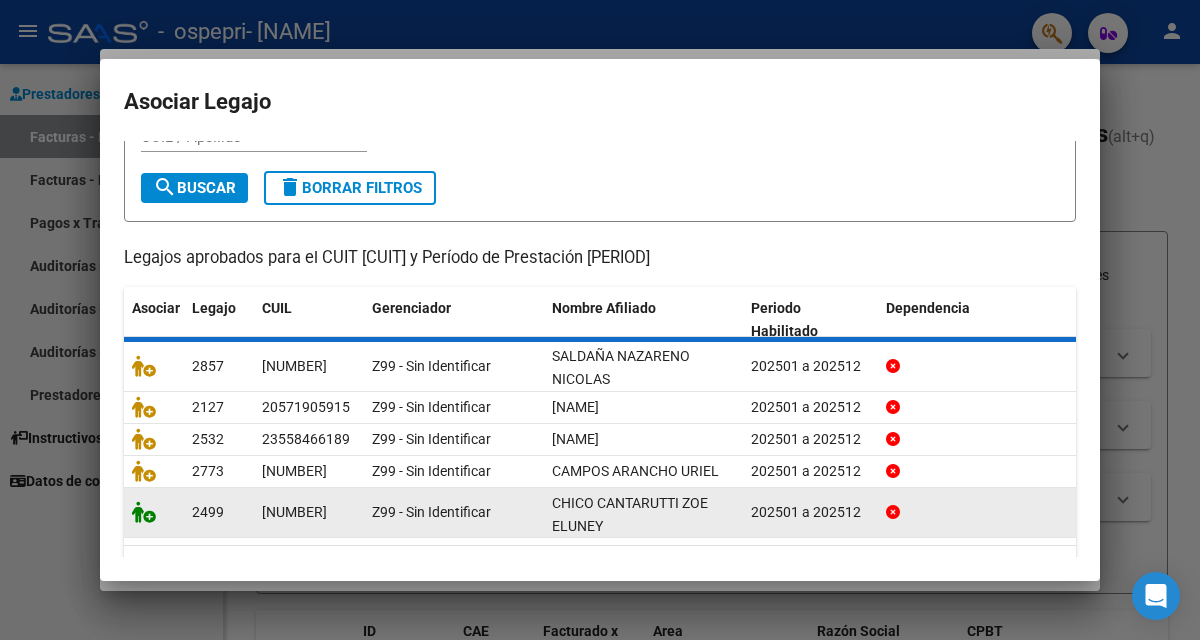 scroll, scrollTop: 1689, scrollLeft: 0, axis: vertical 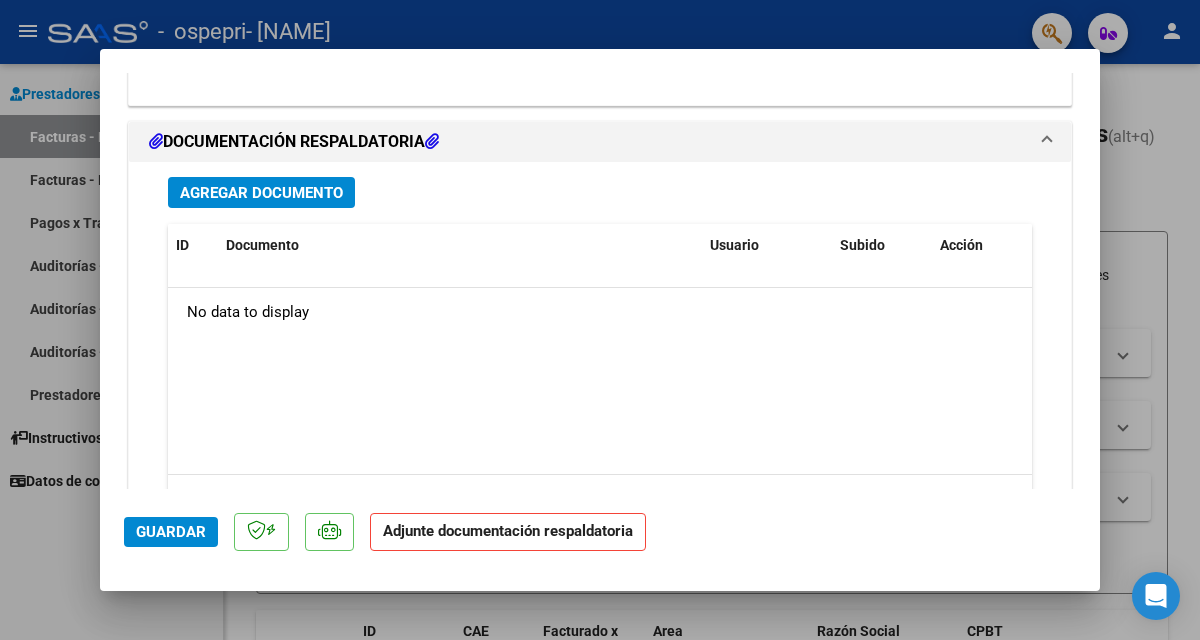 click on "Agregar Documento" at bounding box center [261, 193] 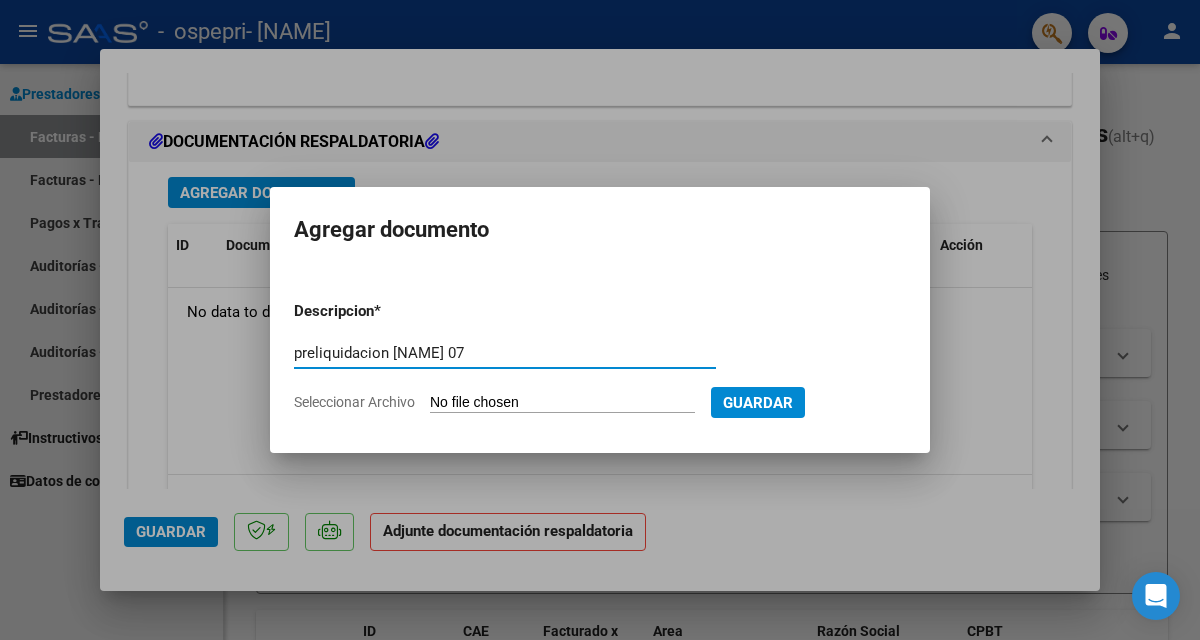 type on "preliquidacion [NAME] 07" 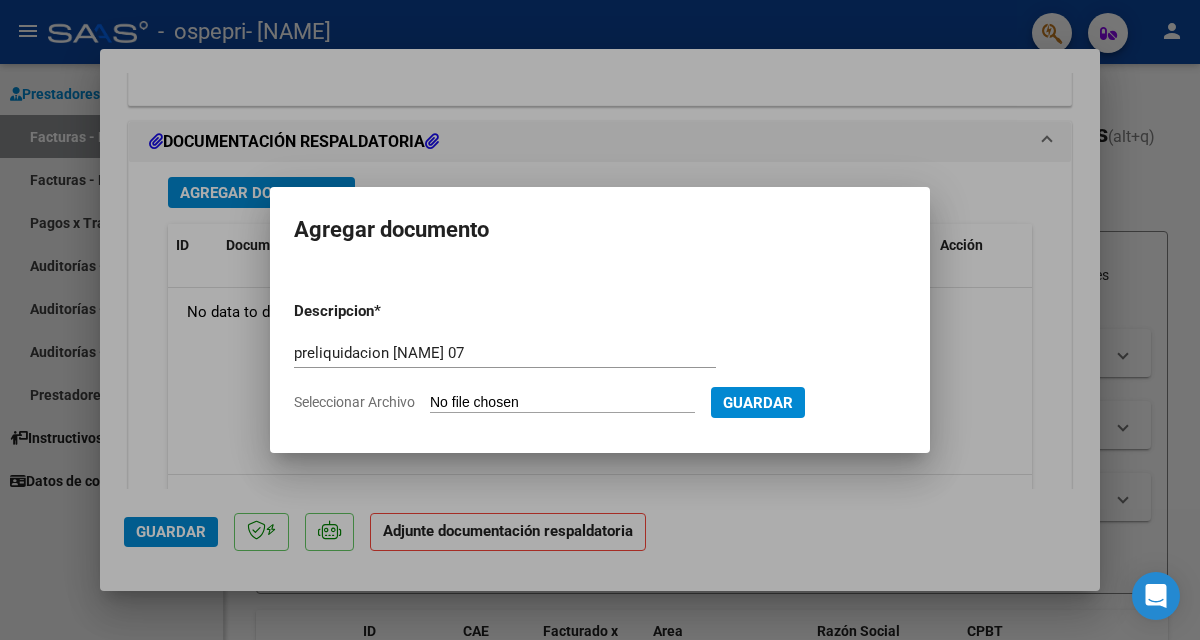 type on "C:\fakepath\PRELIQUIDACION CHICCO CANTARUTTI 07.pdf" 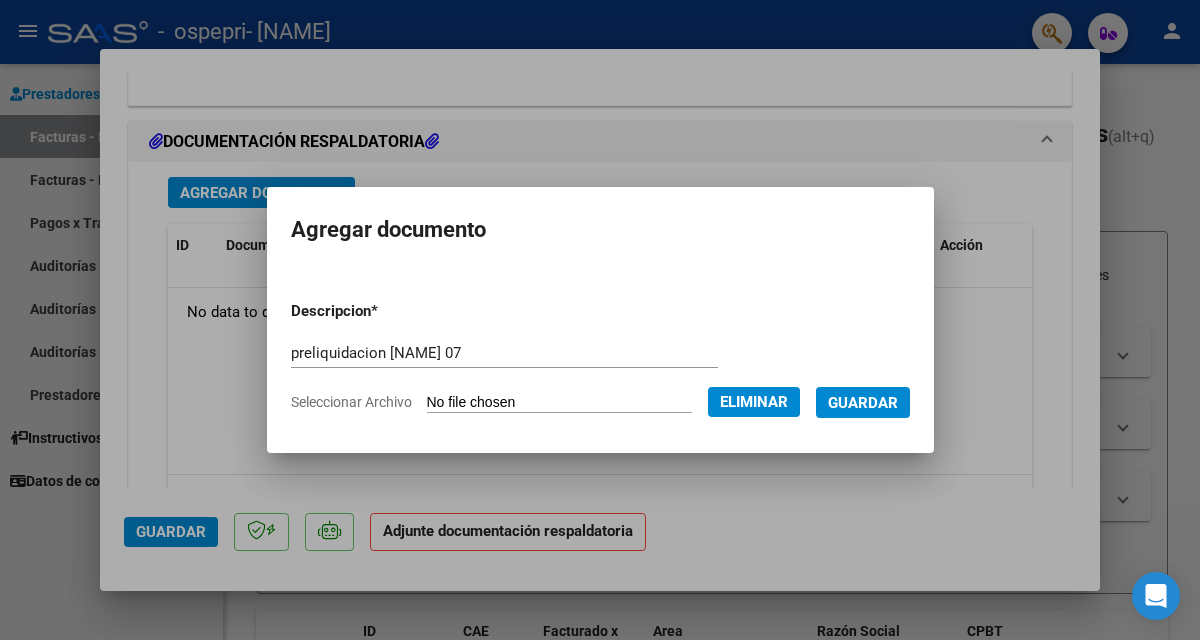 click on "Guardar" at bounding box center (863, 403) 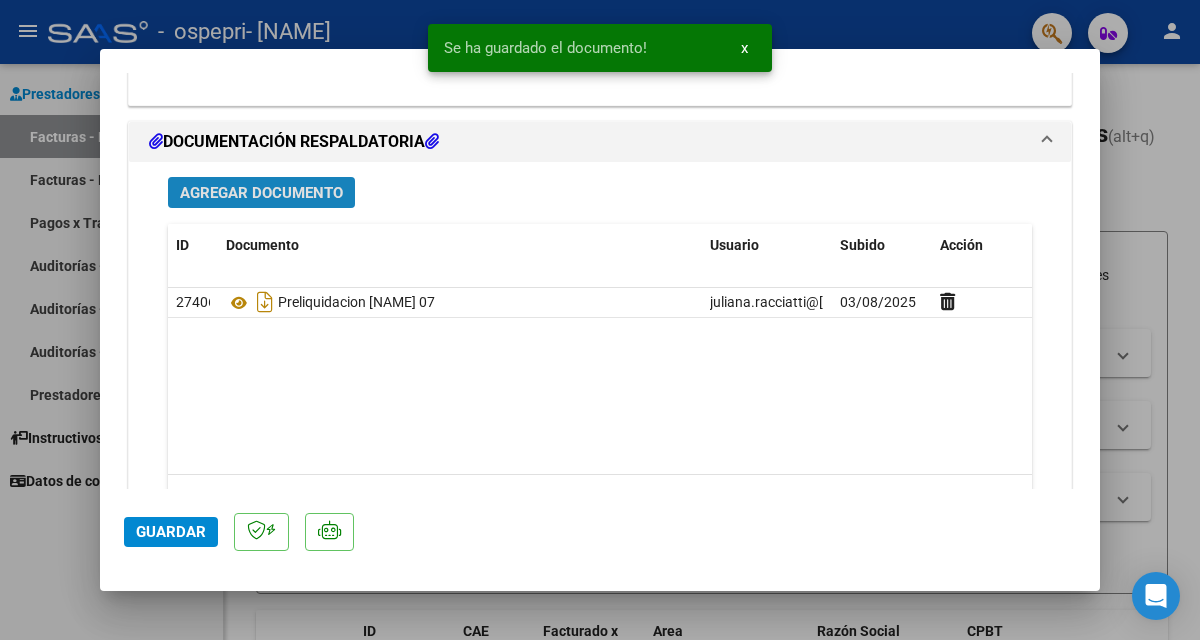 click on "Agregar Documento" at bounding box center (261, 193) 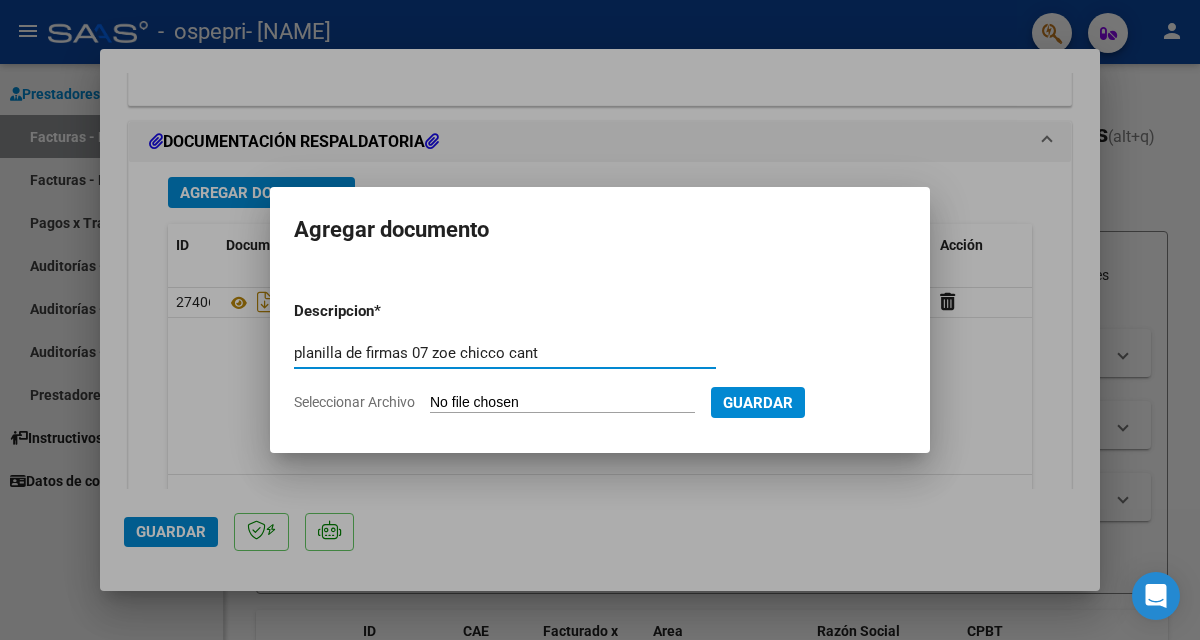 type on "planilla de firmas 07 zoe chicco cant" 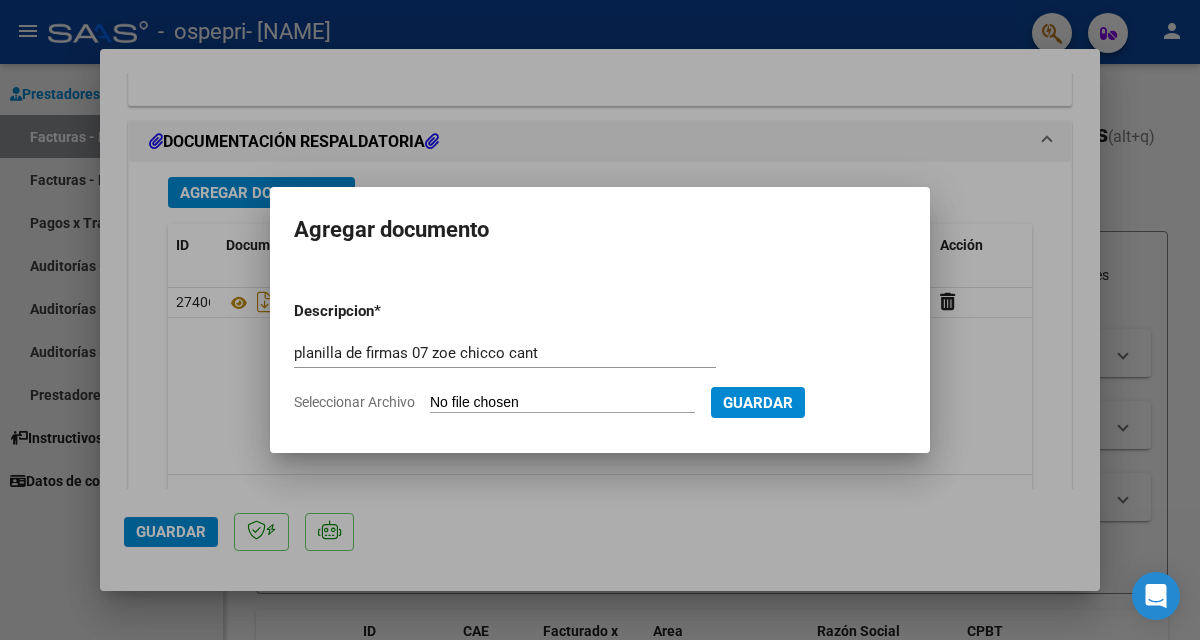 type on "C:\fakepath\PLANILLA FIRMAS CHICCO CANTARUTTI 07.pdf" 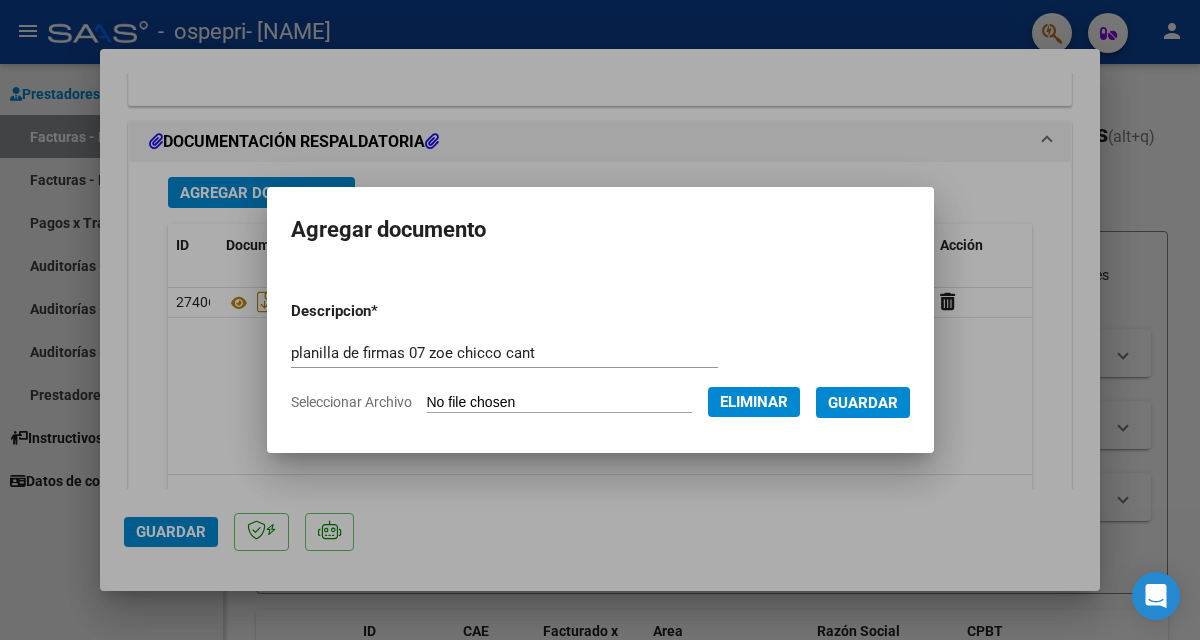 click on "Guardar" at bounding box center (863, 403) 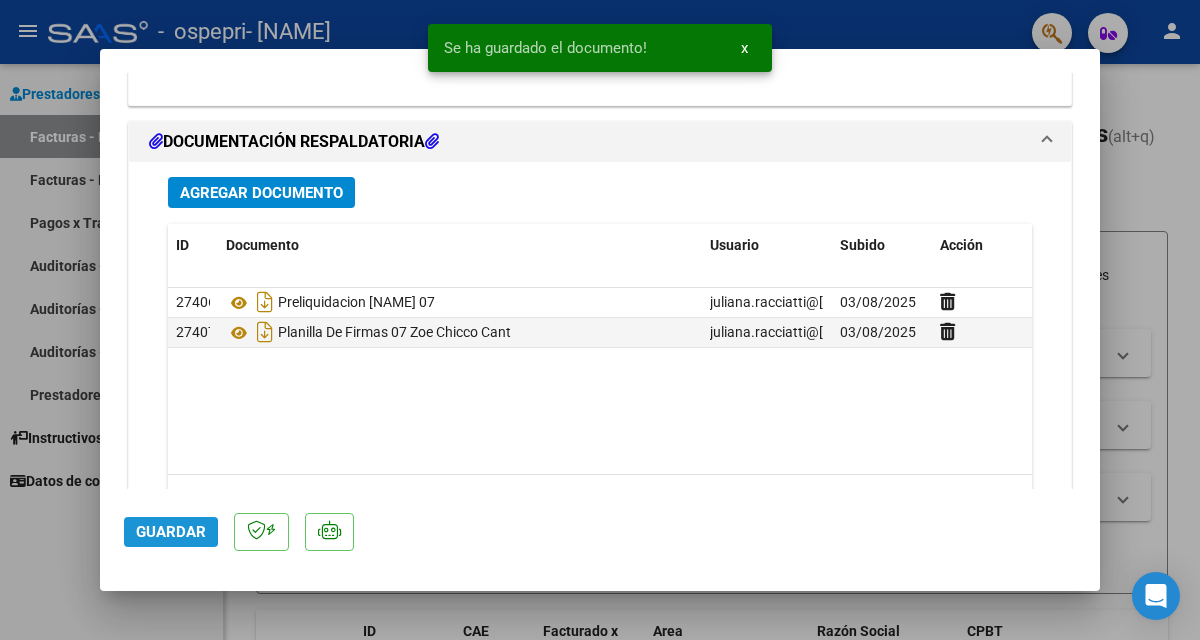 click on "Guardar" 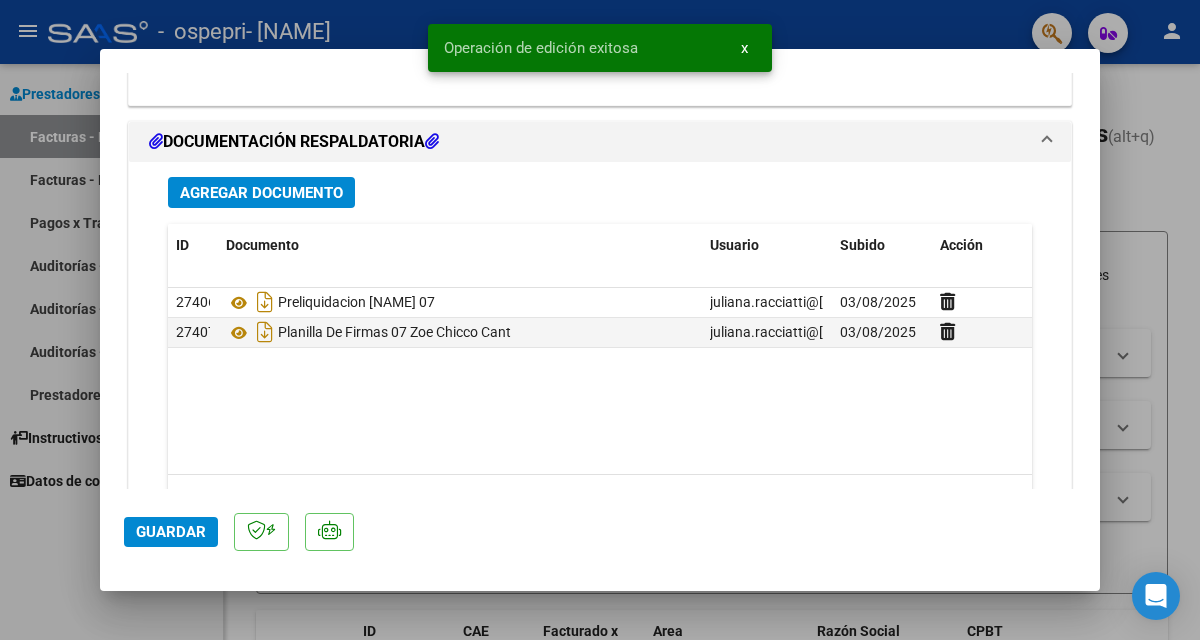 click on "Guardar" 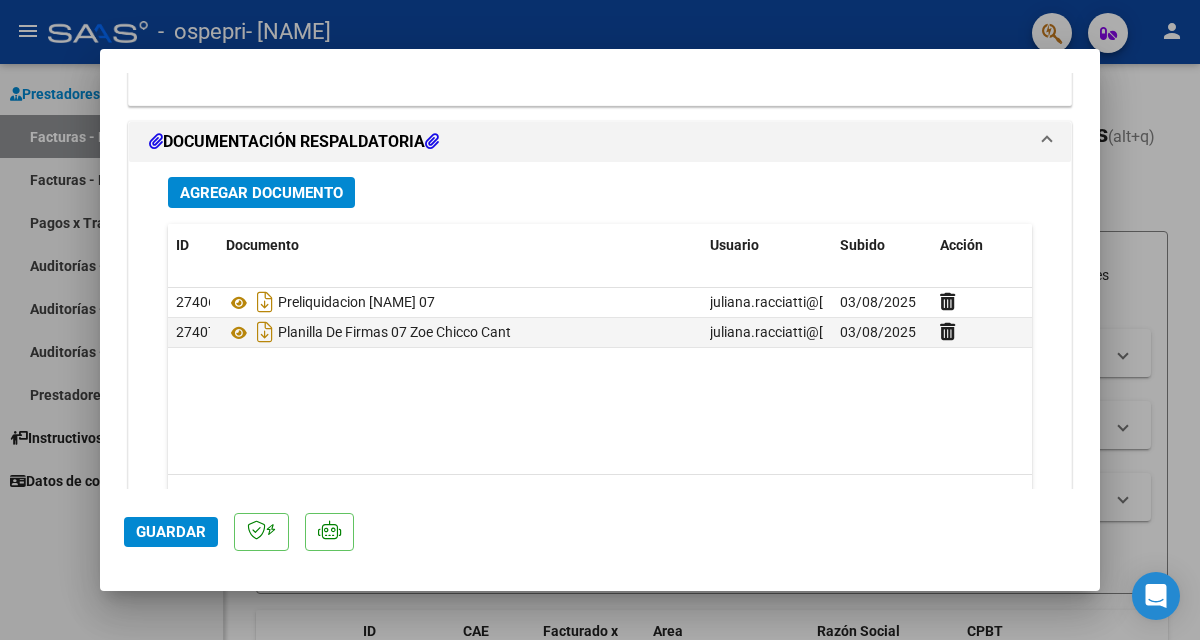 click at bounding box center [600, 320] 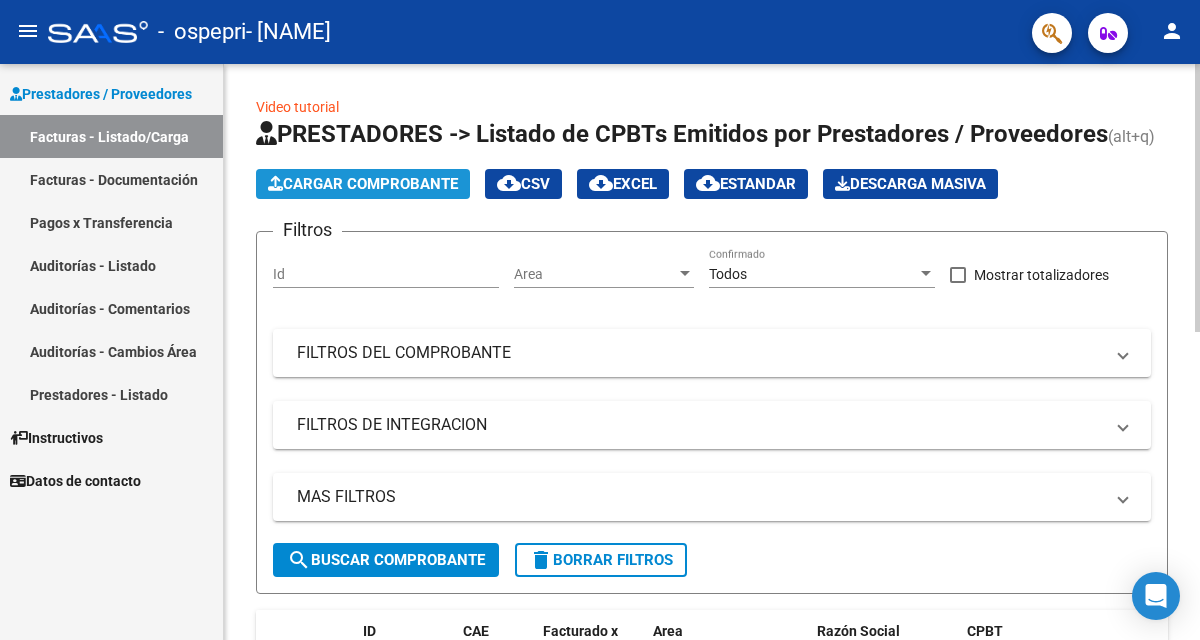 click on "Cargar Comprobante" 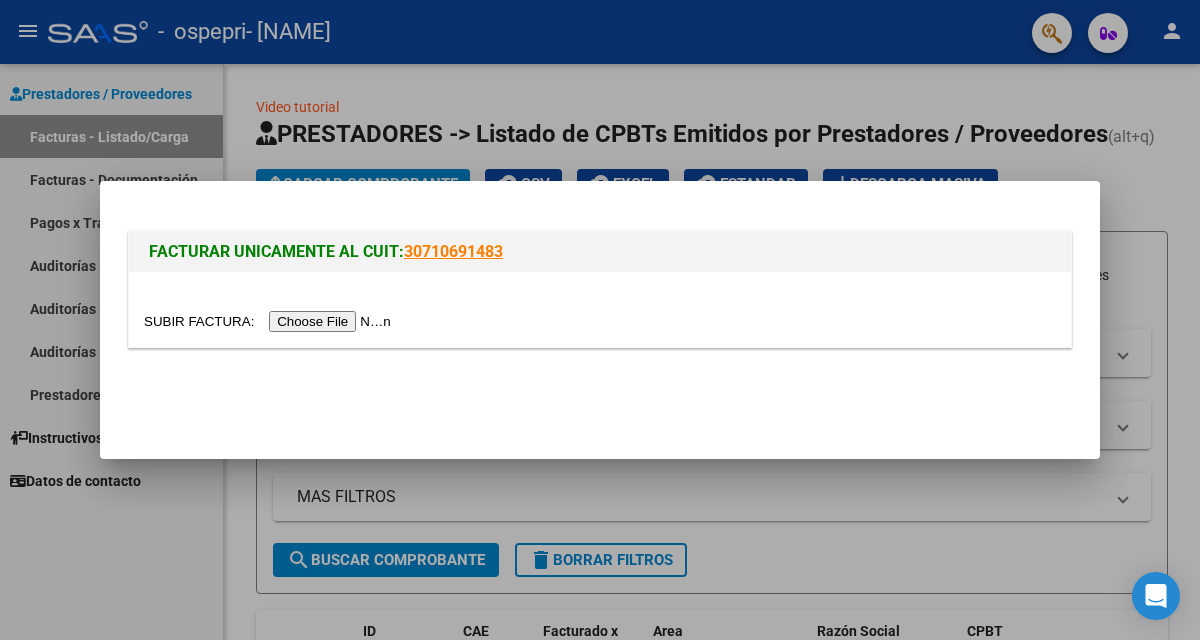 click at bounding box center [270, 321] 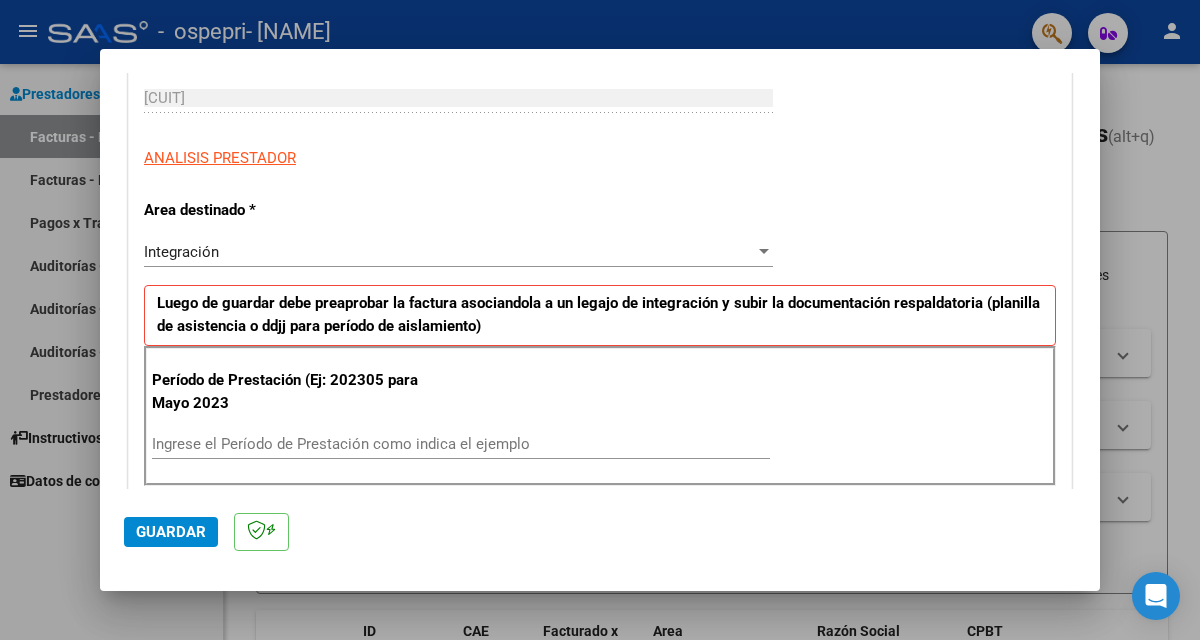 scroll, scrollTop: 315, scrollLeft: 0, axis: vertical 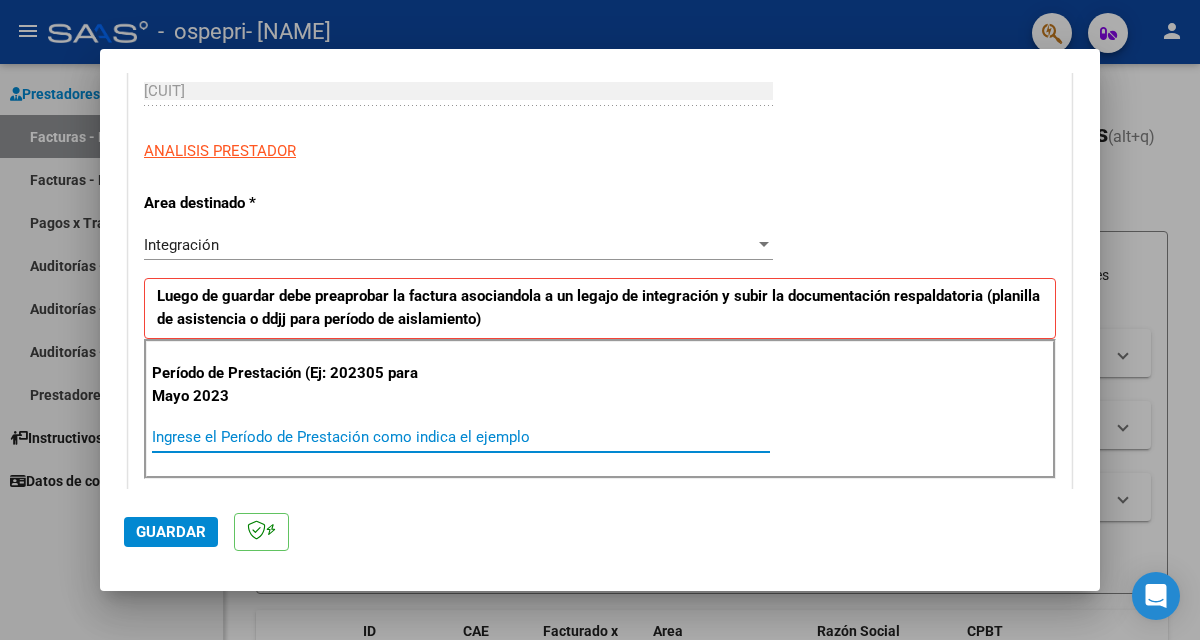 click on "Ingrese el Período de Prestación como indica el ejemplo" at bounding box center [461, 437] 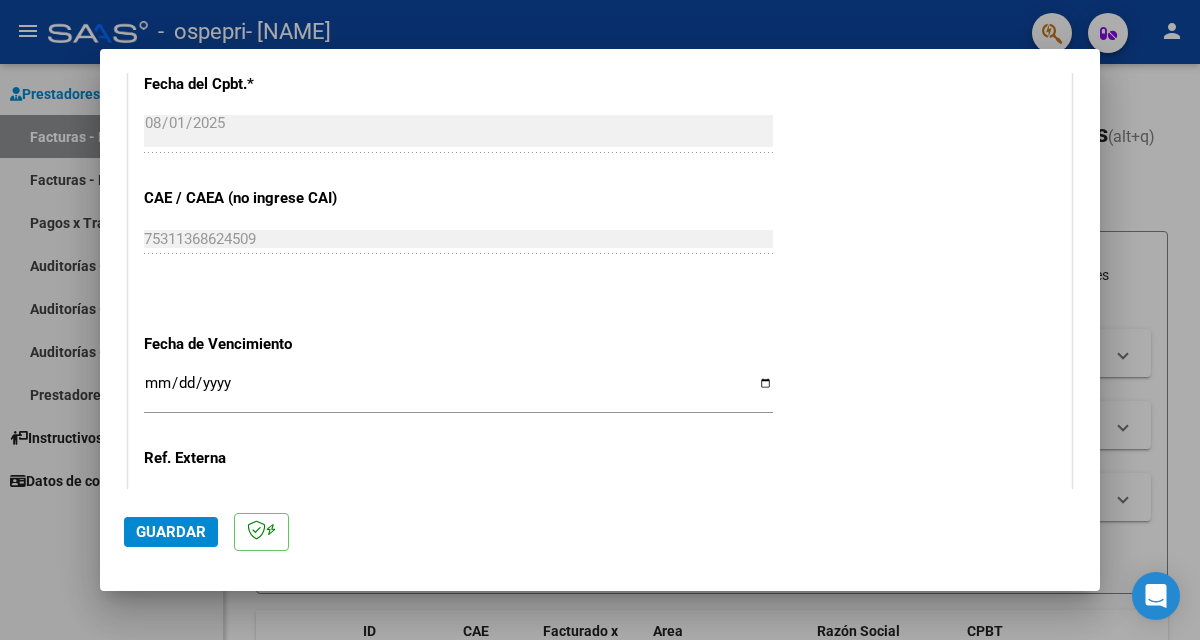 scroll, scrollTop: 1149, scrollLeft: 0, axis: vertical 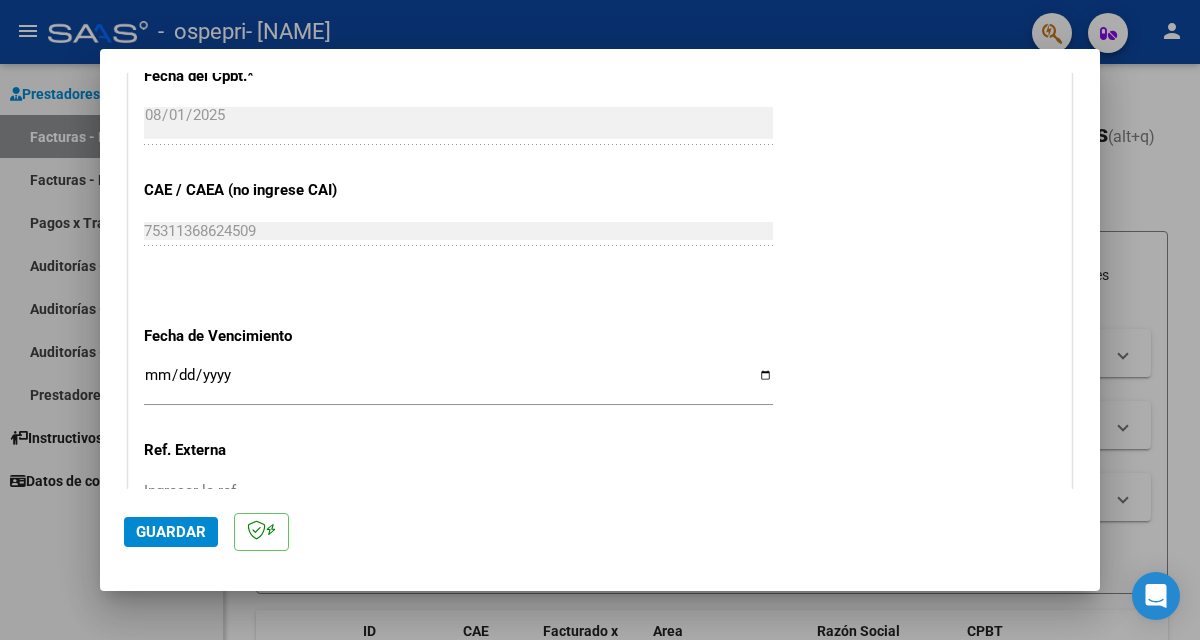 type on "202507" 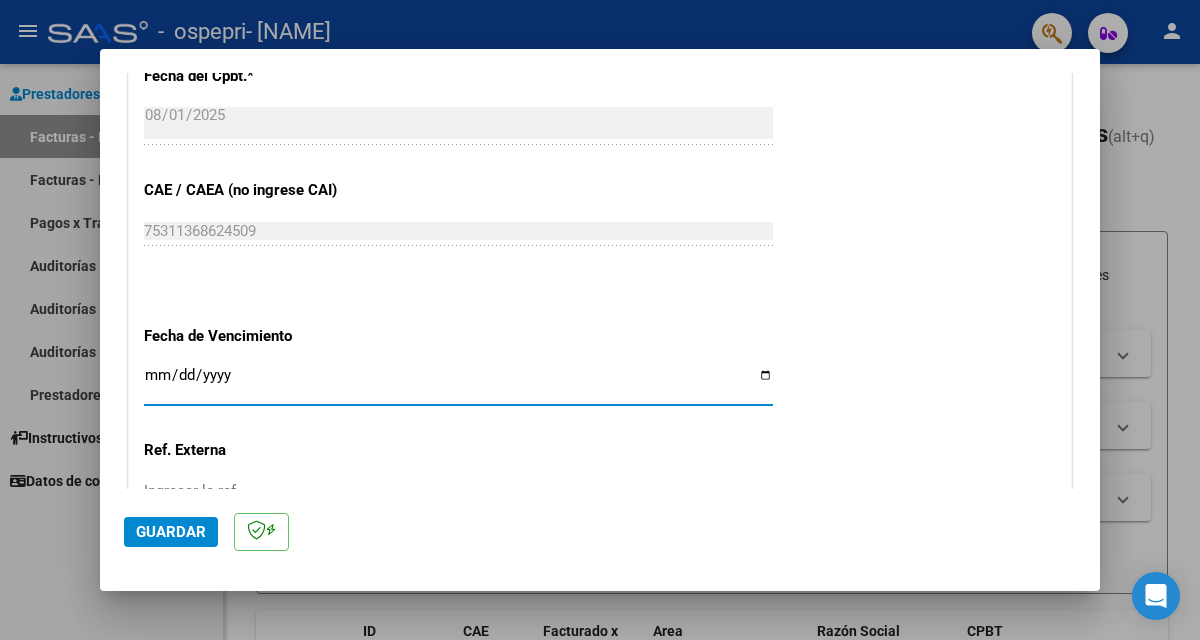 click on "Ingresar la fecha" at bounding box center (458, 383) 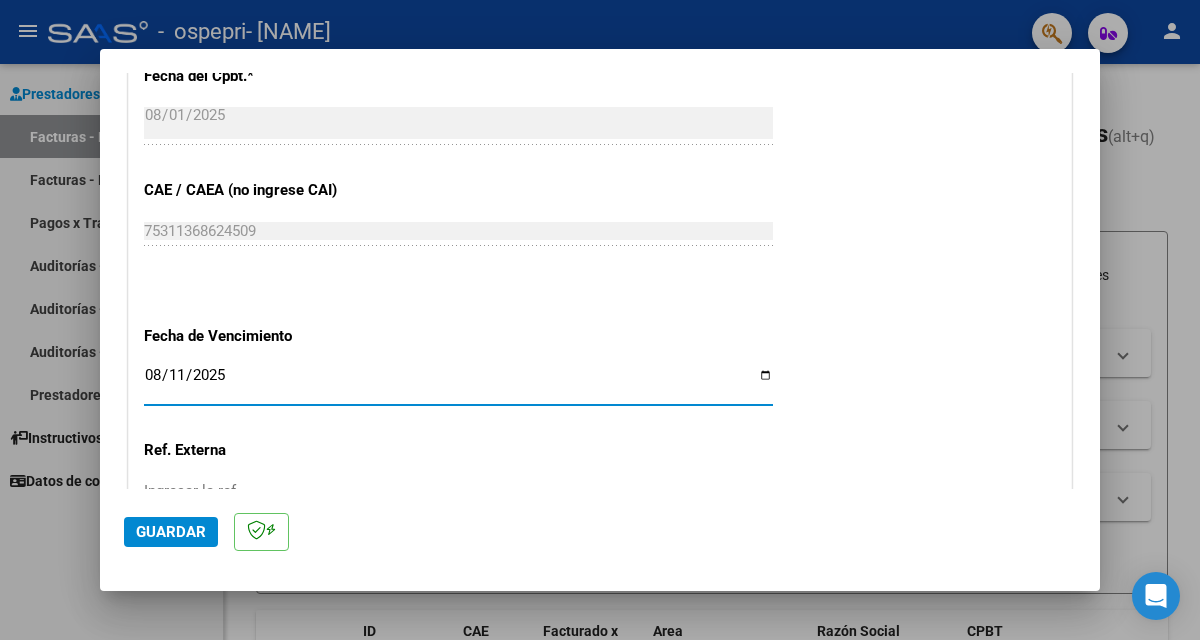 type on "2025-08-11" 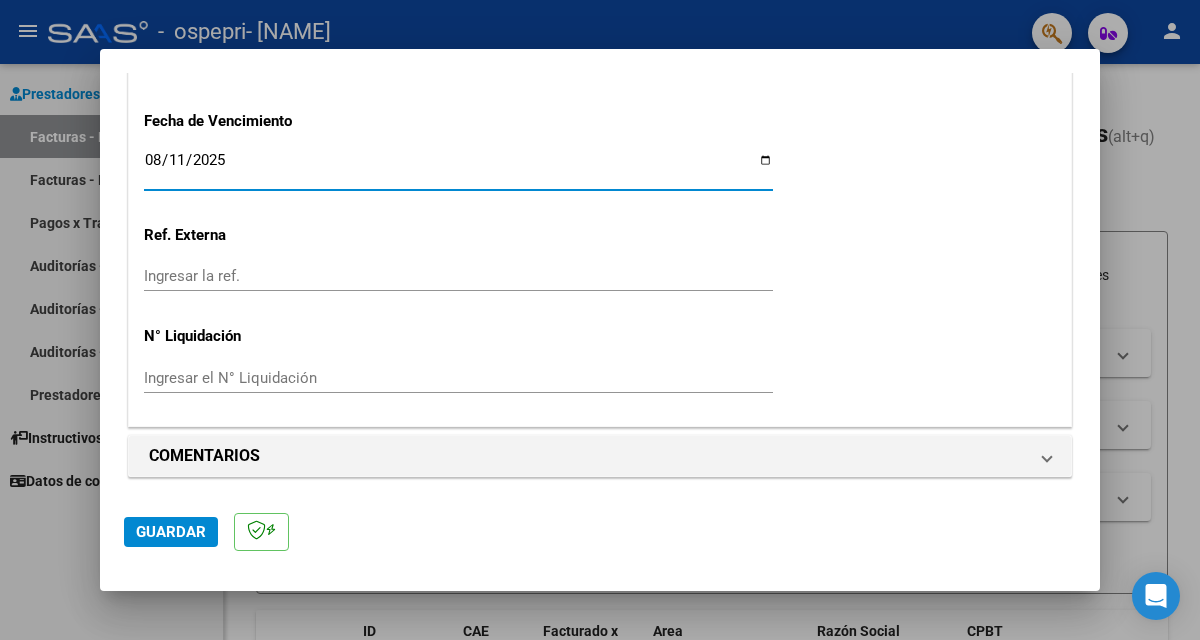 scroll, scrollTop: 1367, scrollLeft: 0, axis: vertical 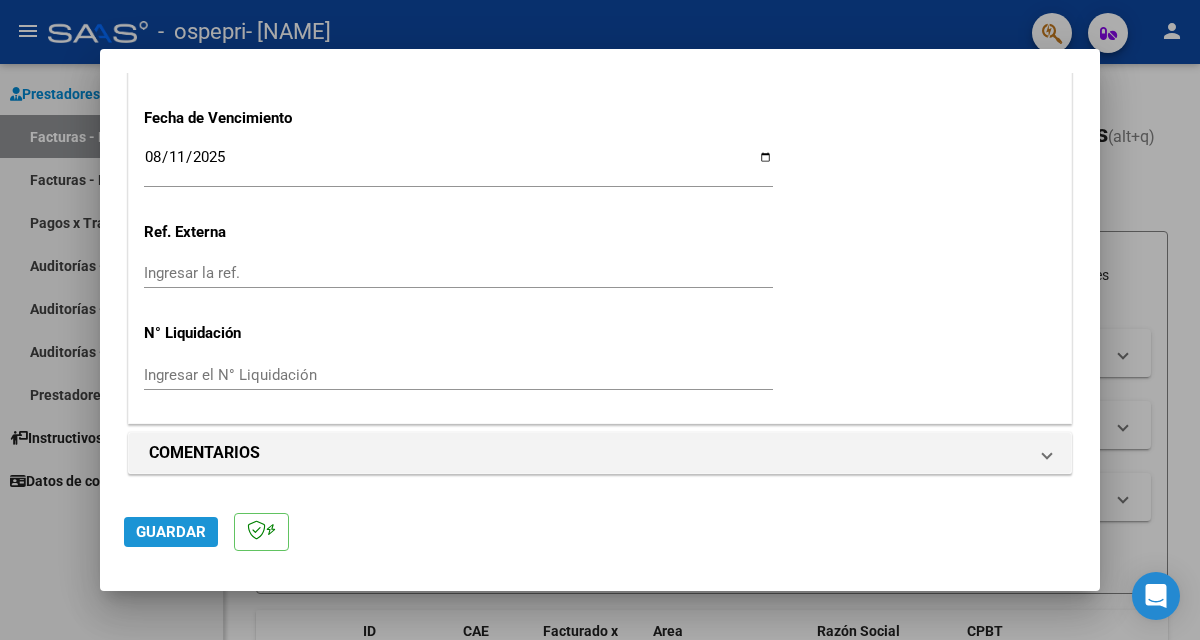 click on "Guardar" 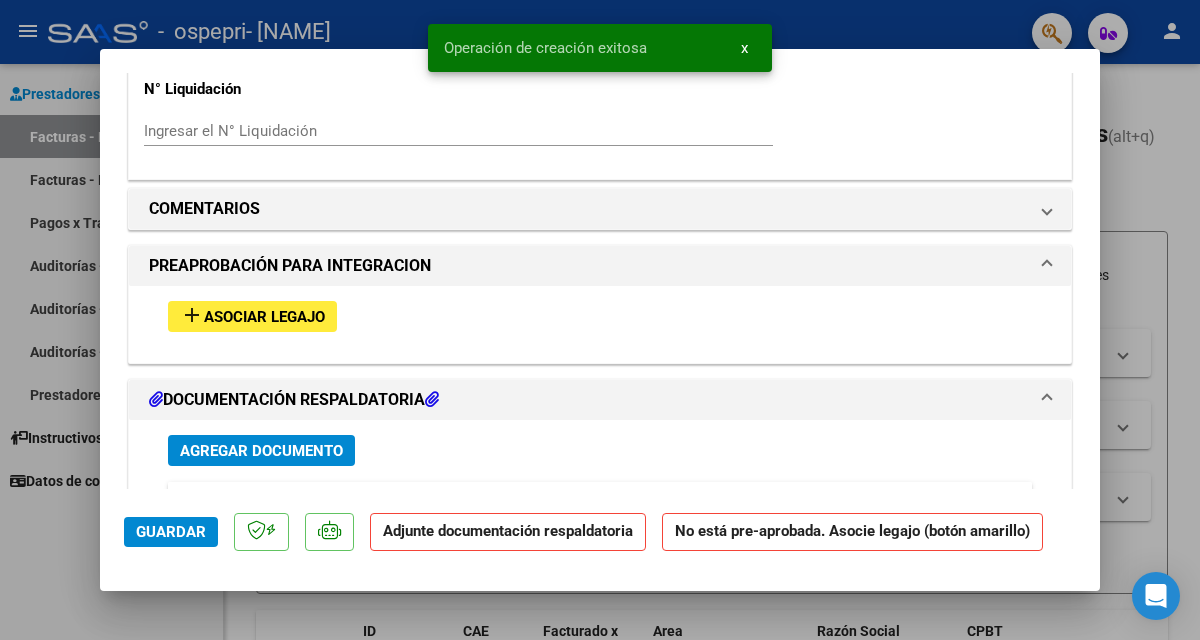 scroll, scrollTop: 1625, scrollLeft: 0, axis: vertical 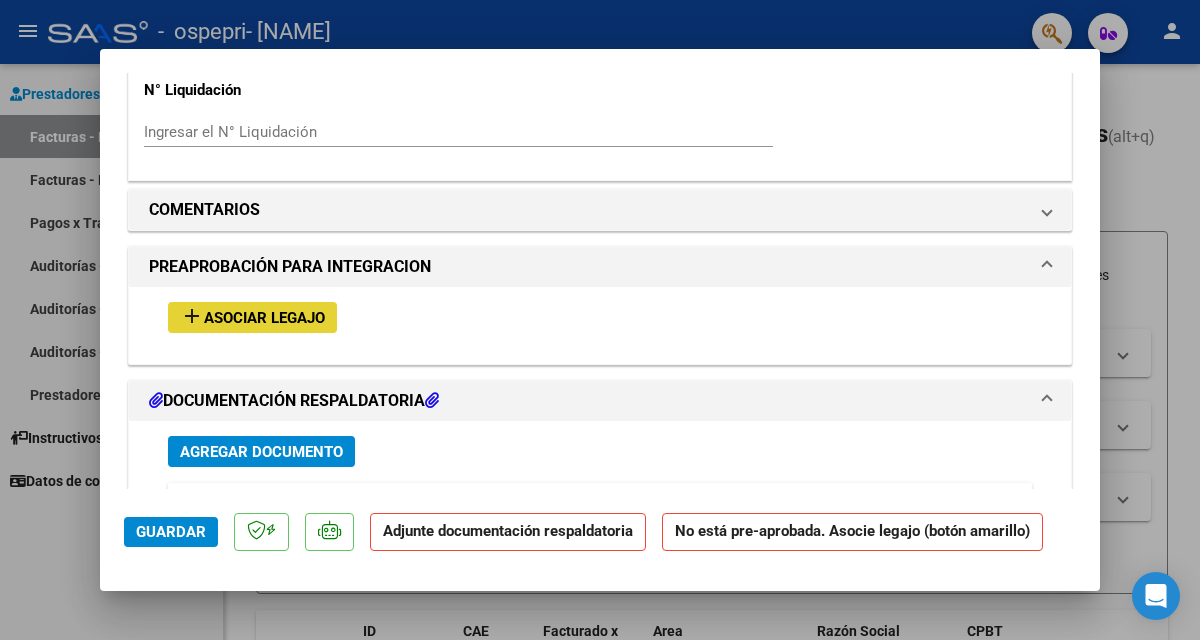 click on "Asociar Legajo" at bounding box center (264, 318) 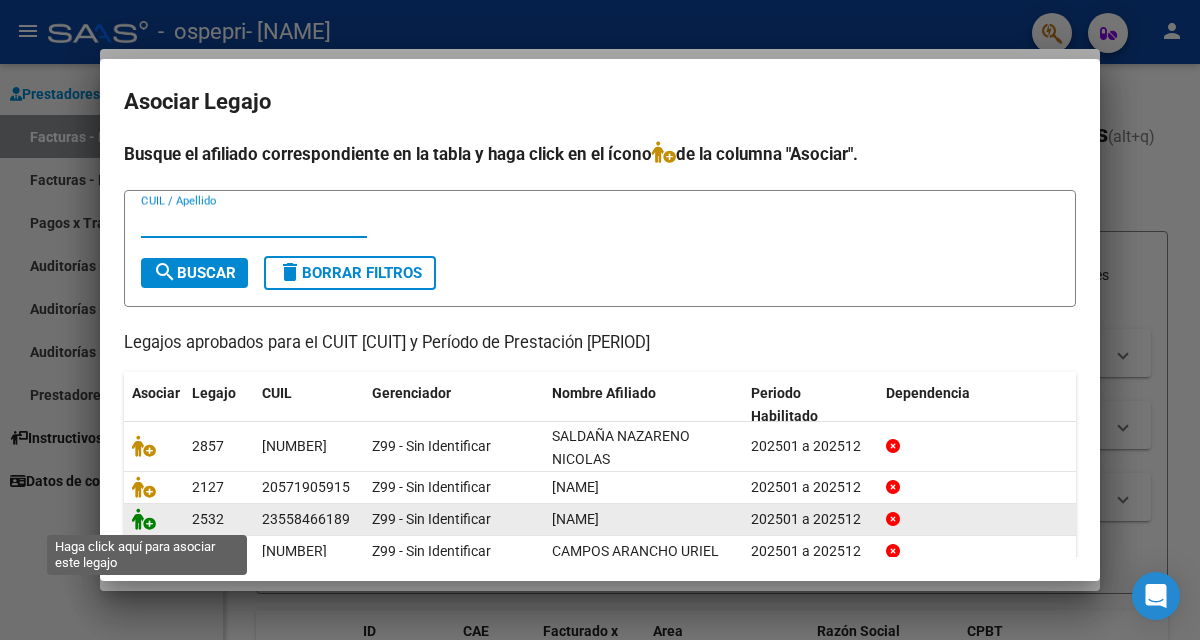 click 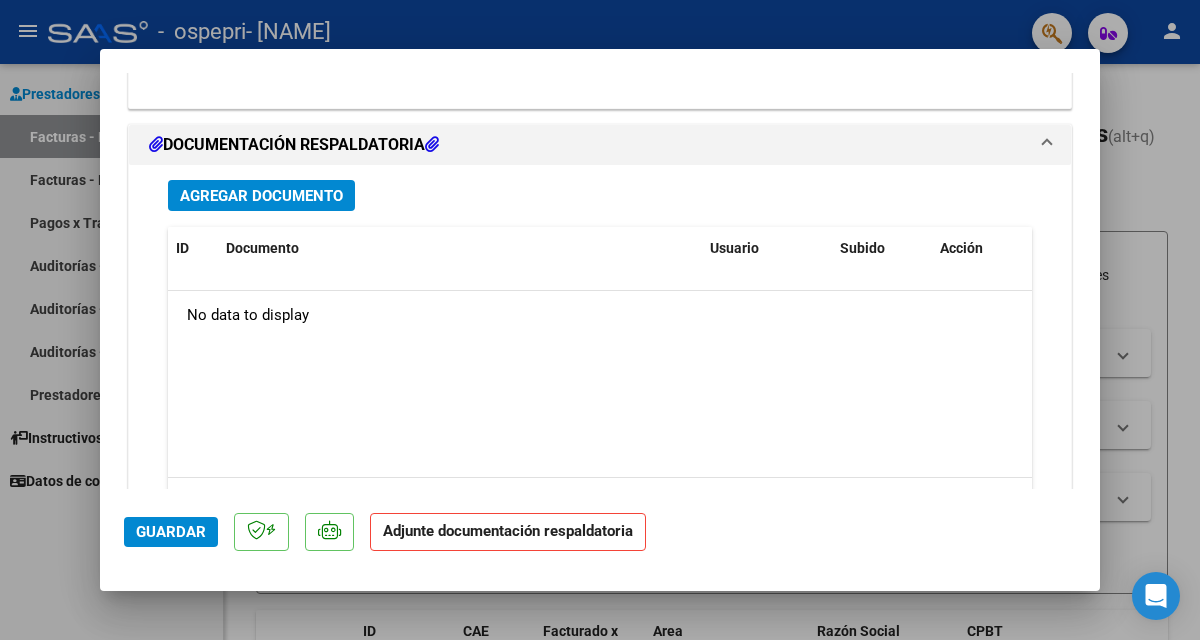 scroll, scrollTop: 2080, scrollLeft: 0, axis: vertical 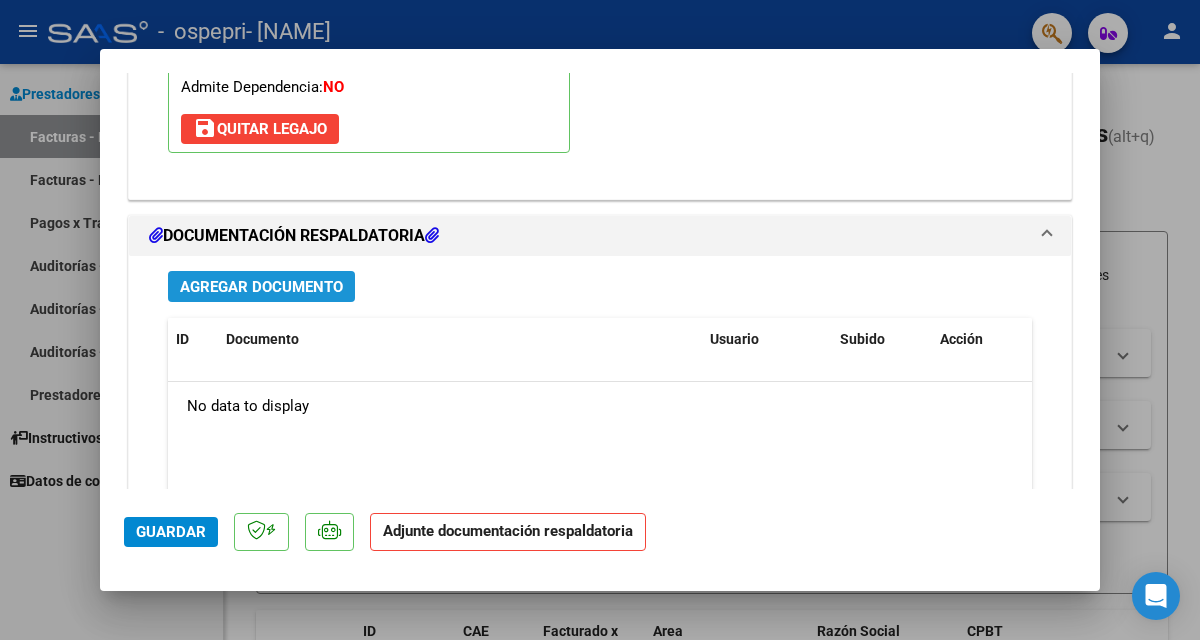 click on "Agregar Documento" at bounding box center [261, 287] 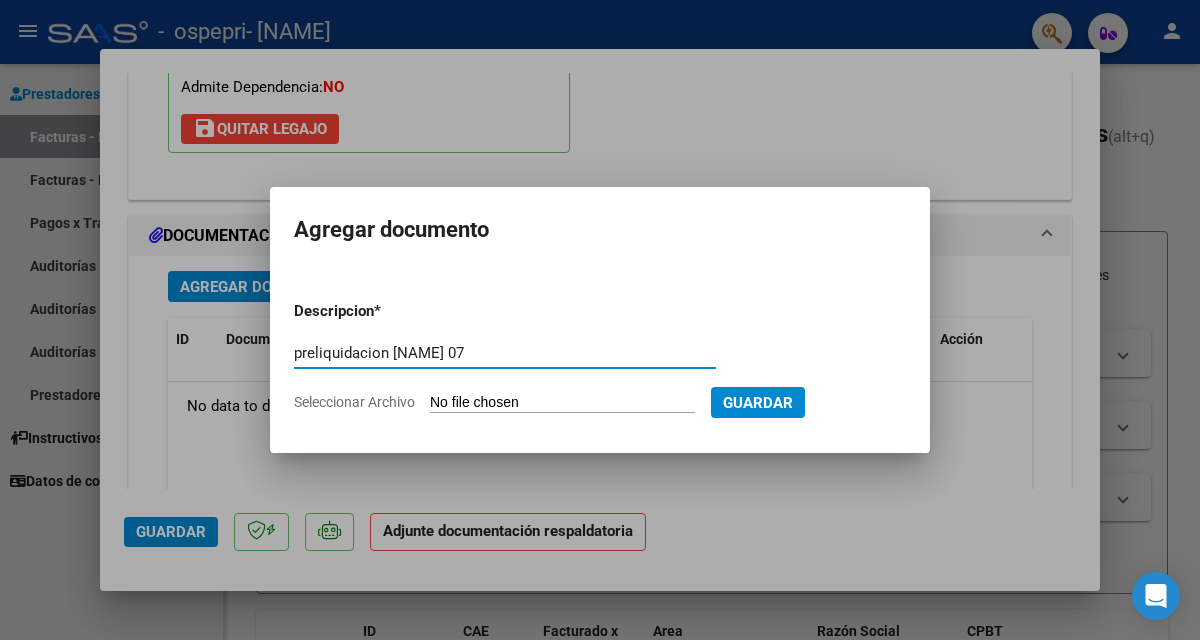 type on "preliquidacion [NAME] 07" 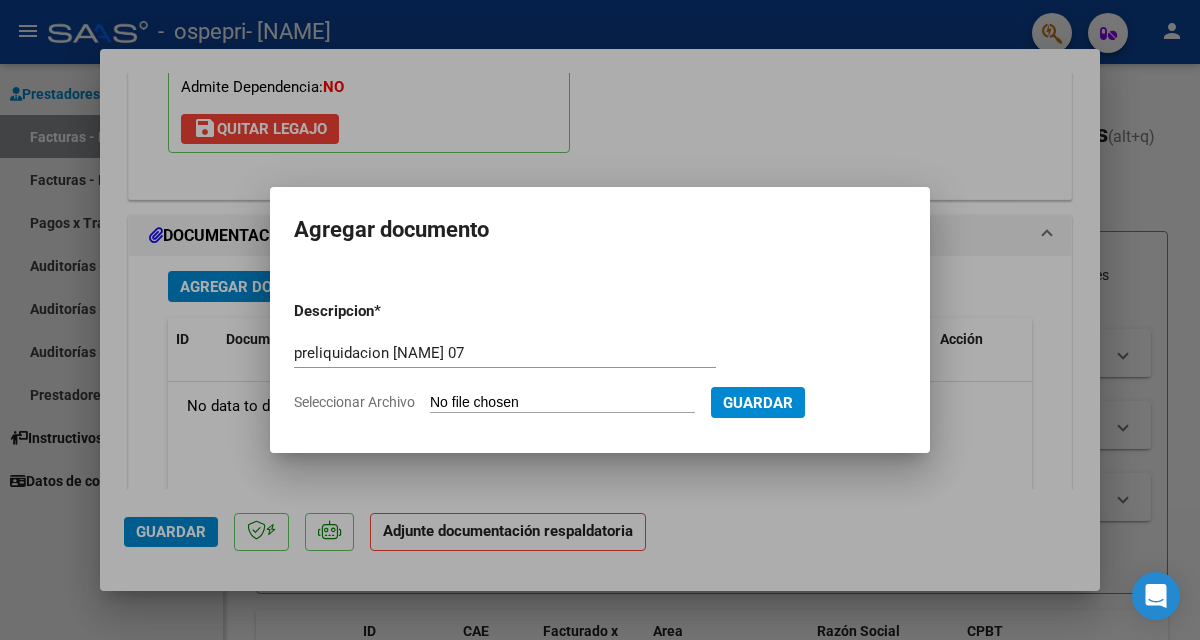 click on "Seleccionar Archivo" at bounding box center [562, 403] 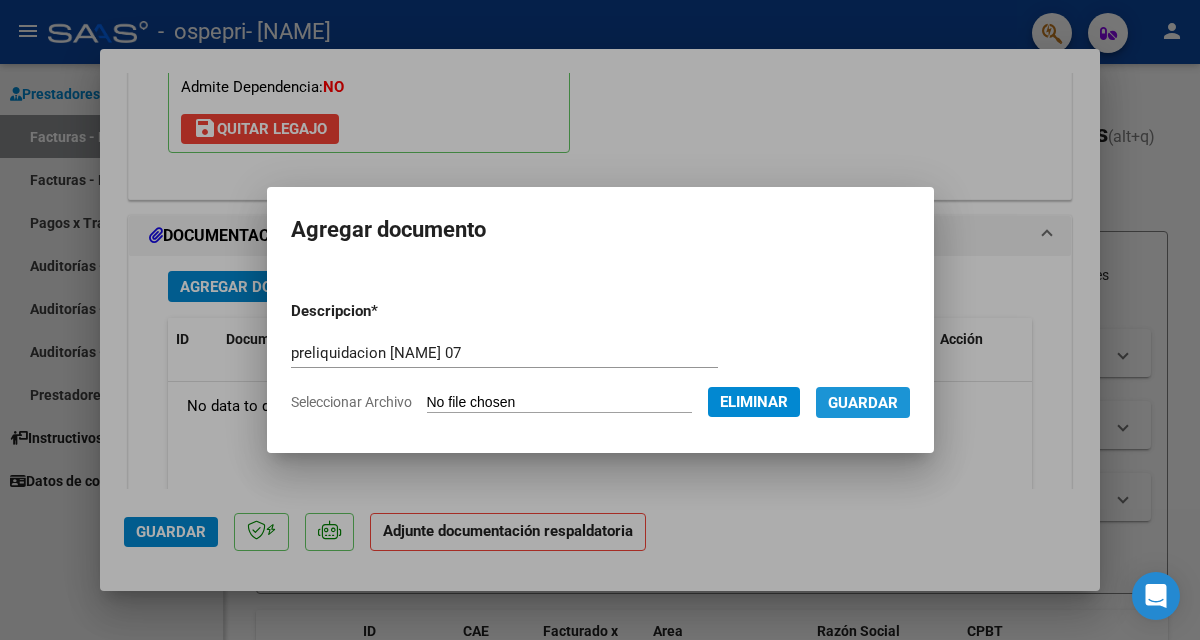 click on "Guardar" at bounding box center (863, 402) 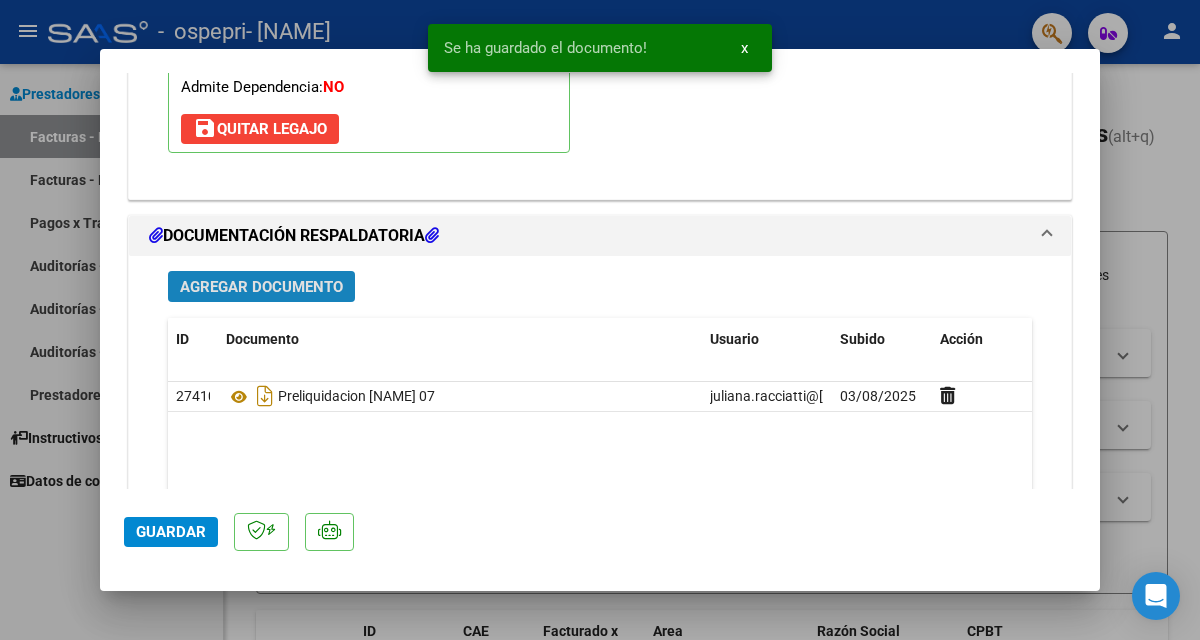 click on "Agregar Documento" at bounding box center [261, 287] 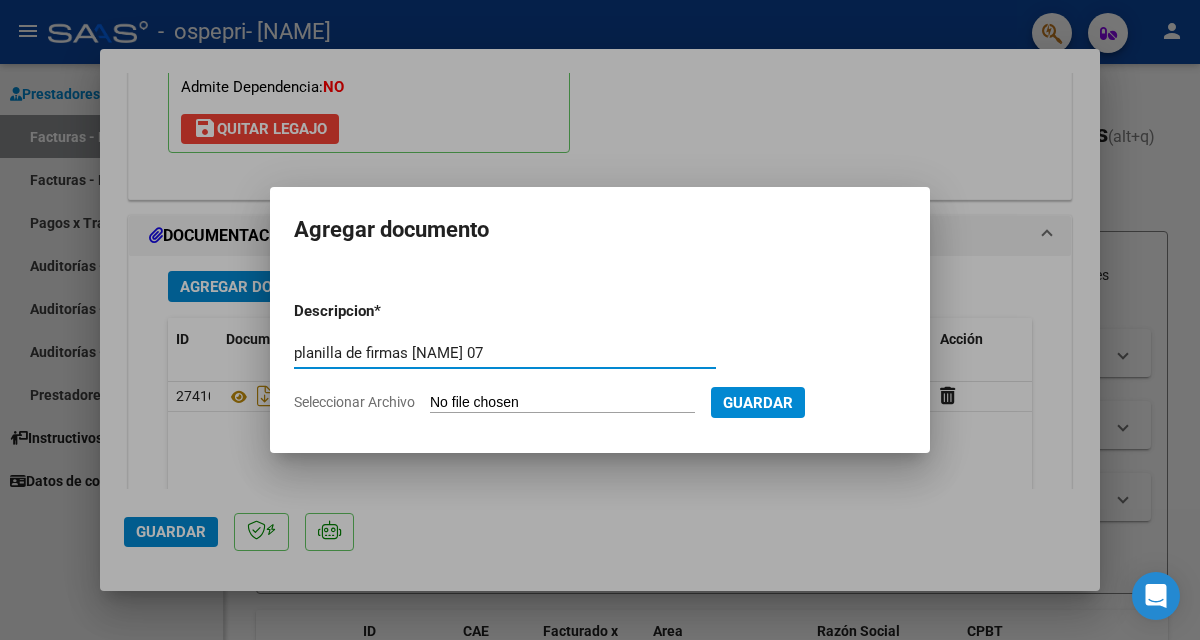 type on "planilla de firmas [NAME] 07" 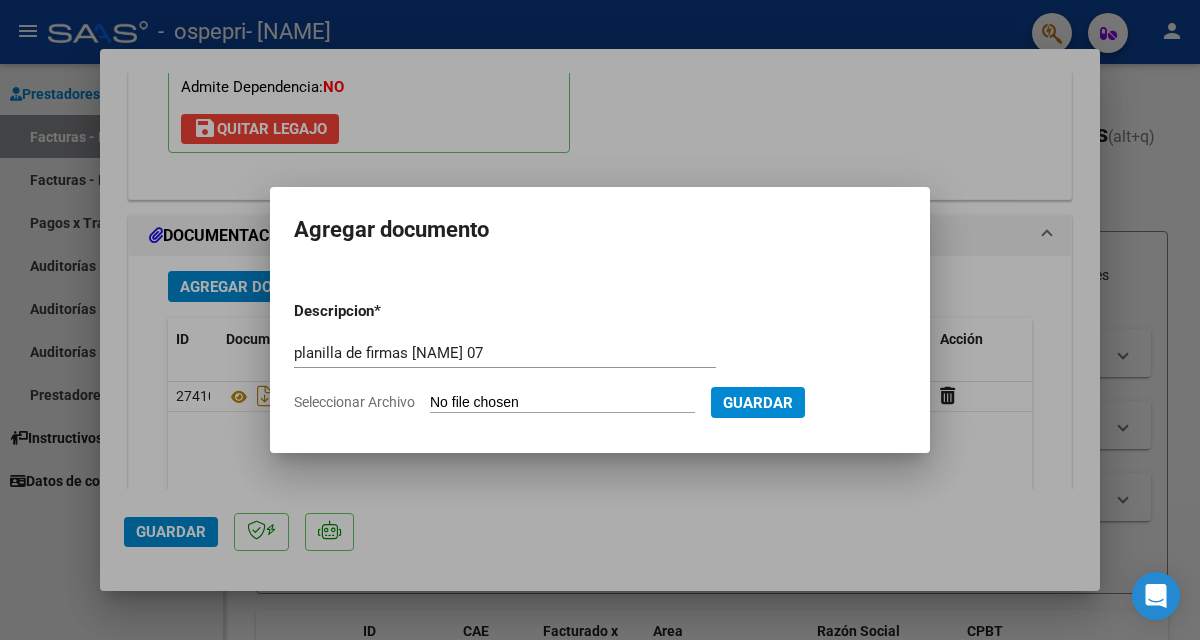 click on "Seleccionar Archivo" at bounding box center [562, 403] 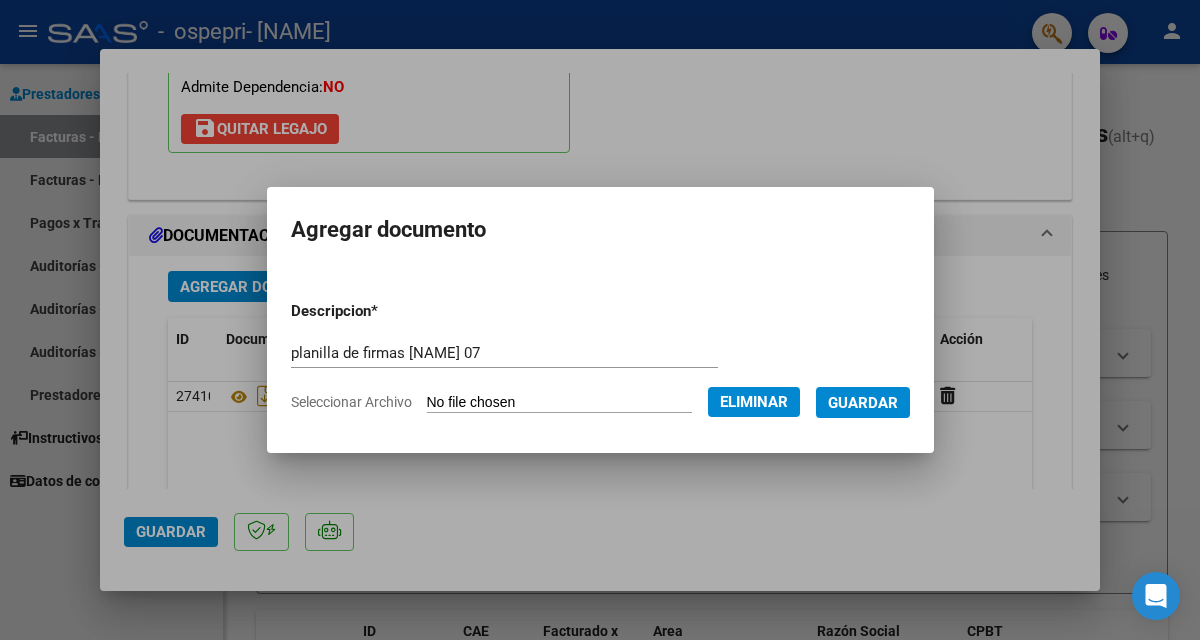 click on "Guardar" at bounding box center (863, 403) 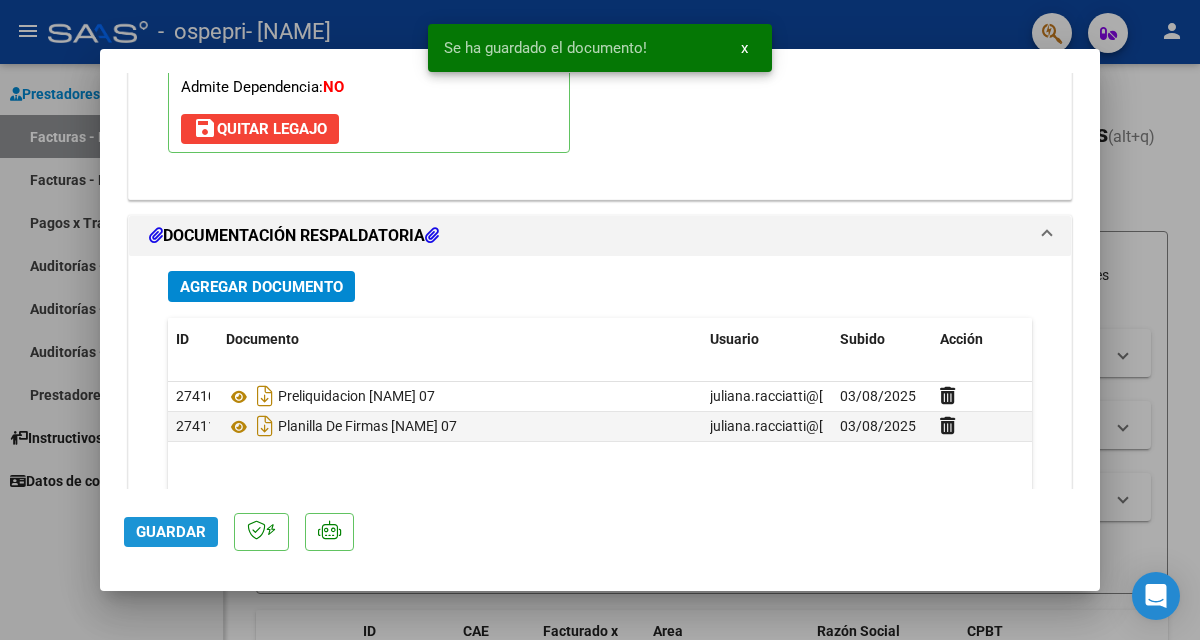 click on "Guardar" 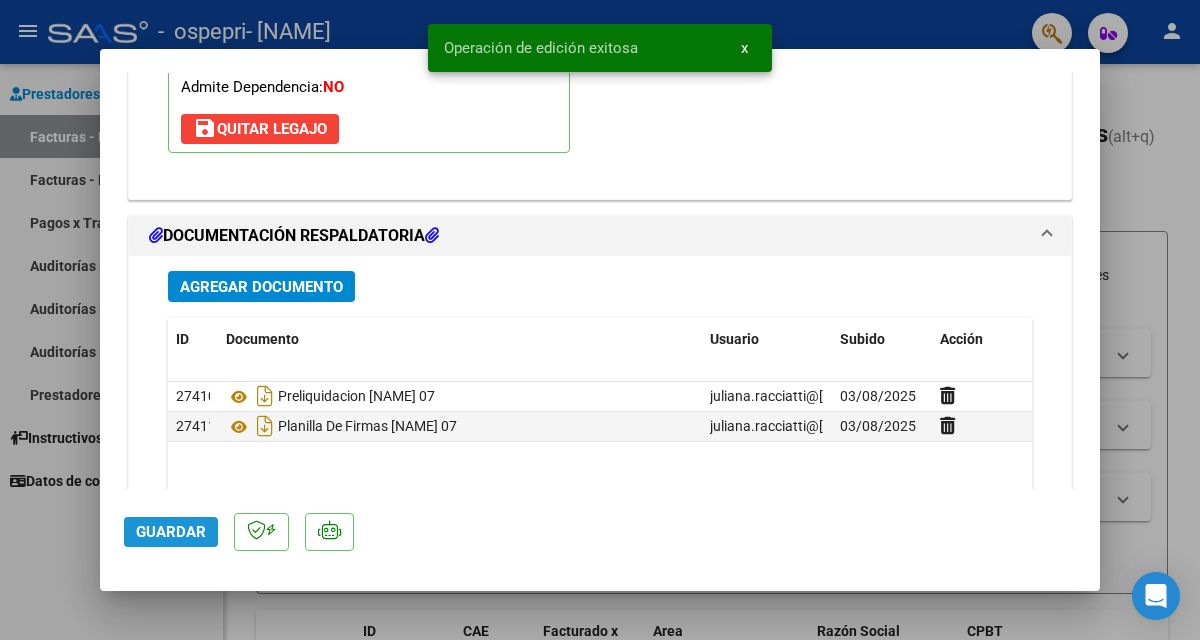 click on "Guardar" 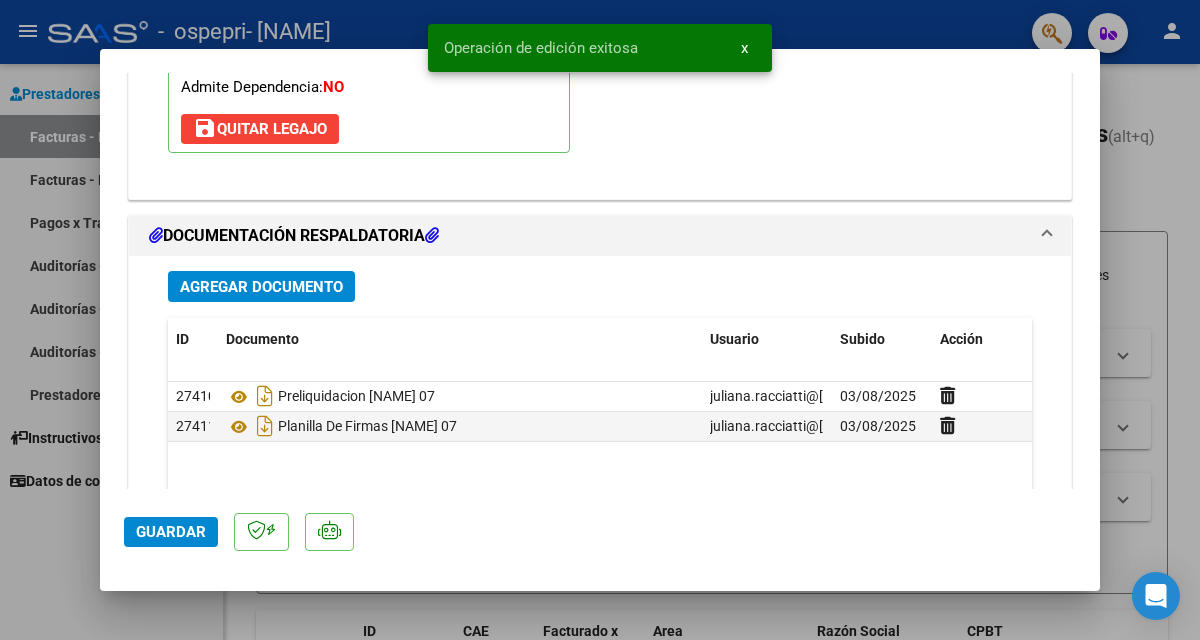 click at bounding box center (600, 320) 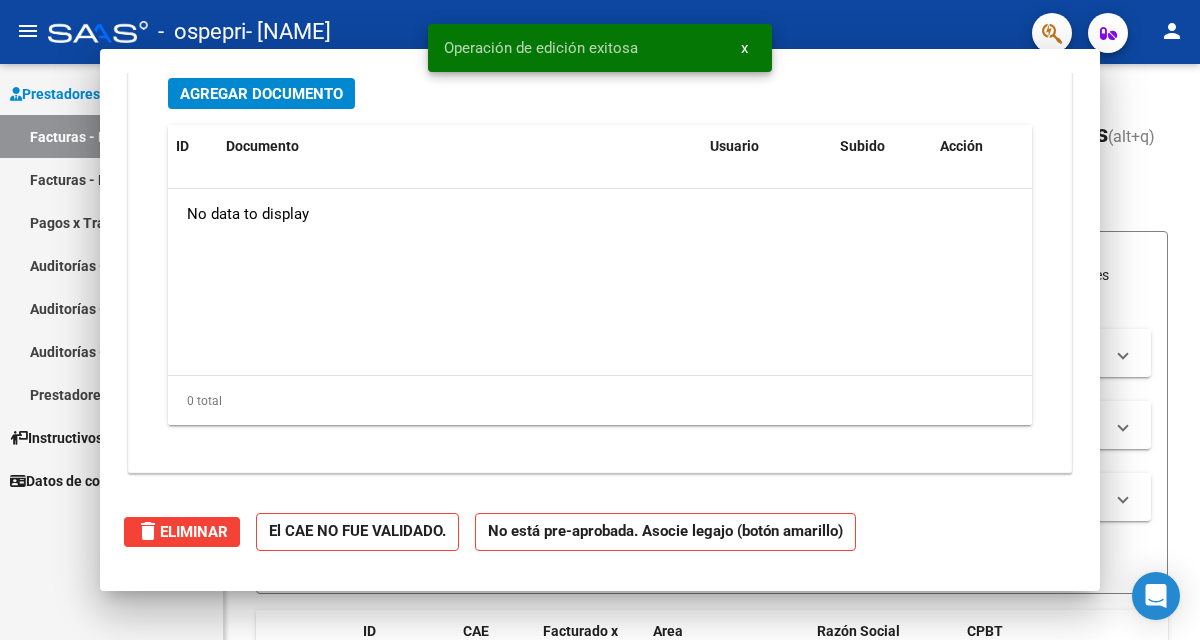 scroll, scrollTop: 0, scrollLeft: 0, axis: both 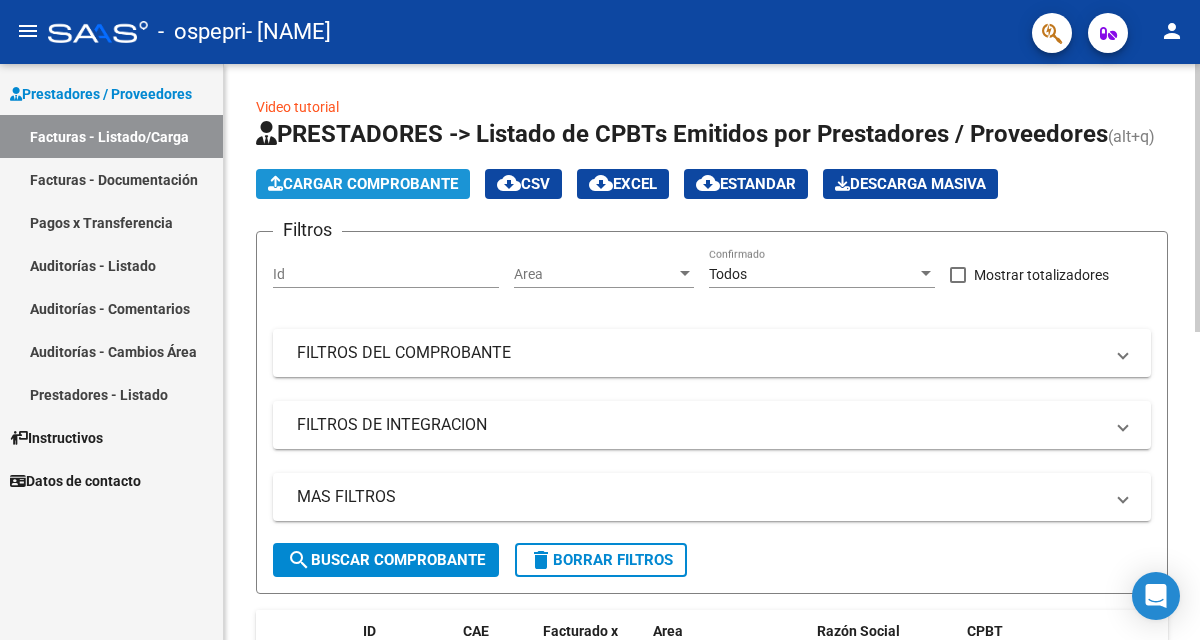click on "Cargar Comprobante" 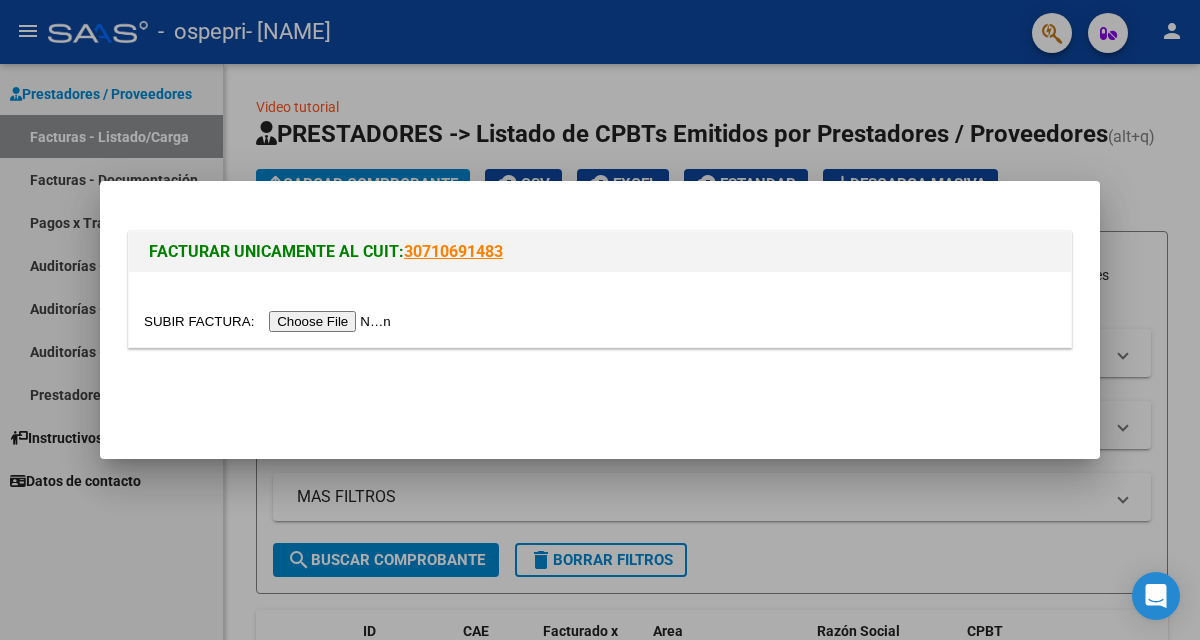click at bounding box center (270, 321) 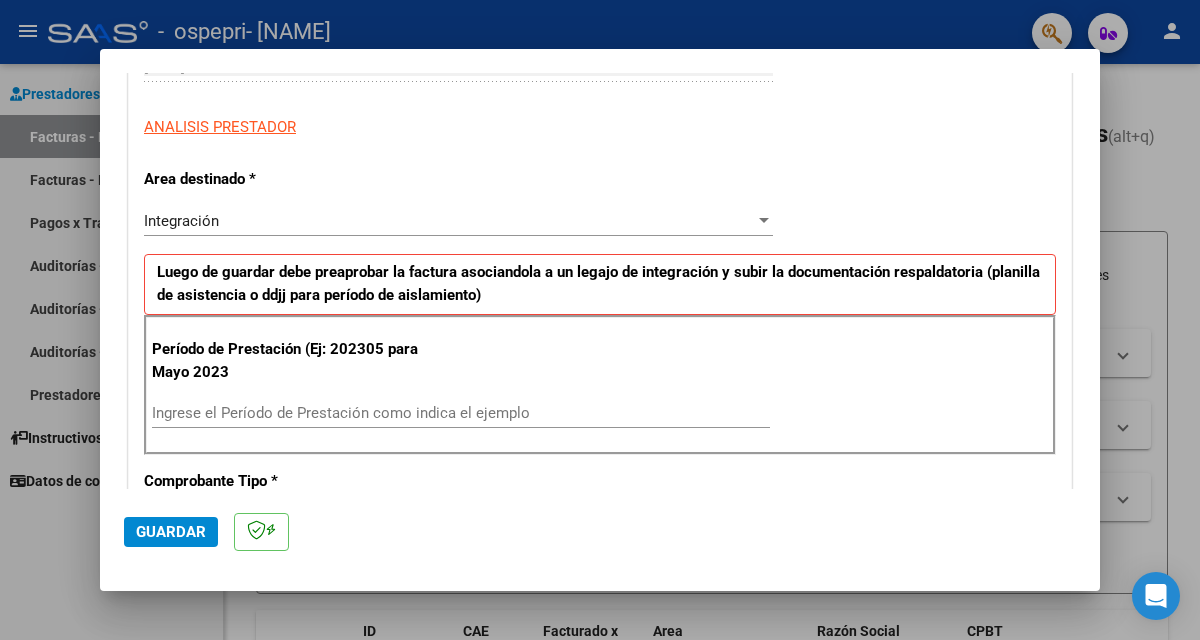 scroll, scrollTop: 340, scrollLeft: 0, axis: vertical 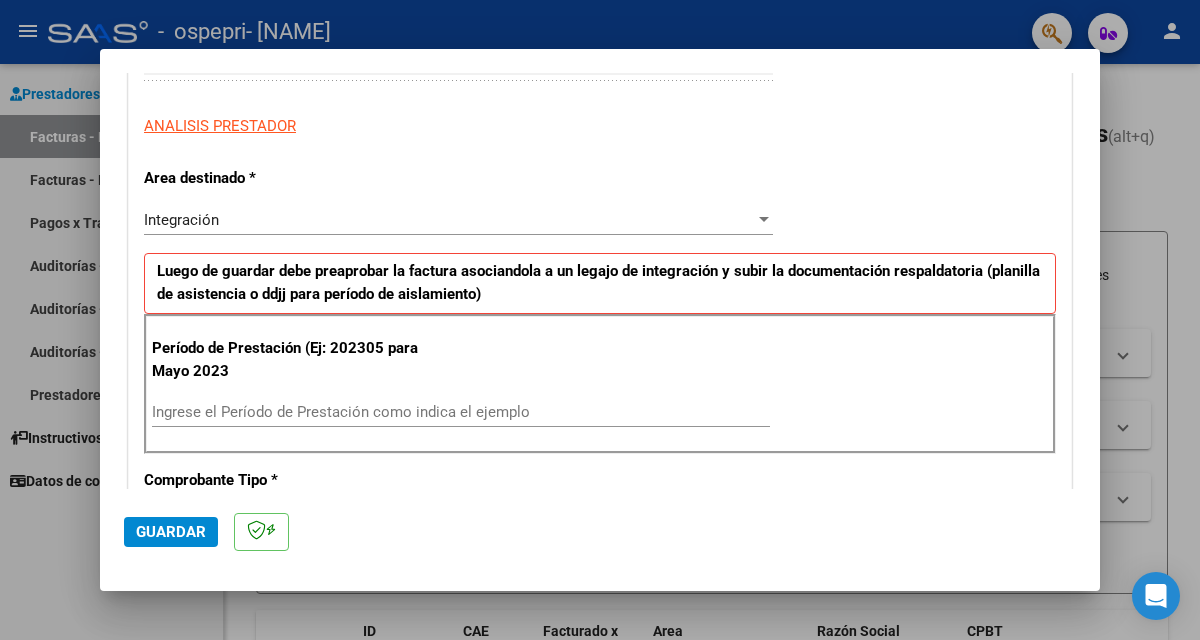 click on "Ingrese el Período de Prestación como indica el ejemplo" at bounding box center [461, 412] 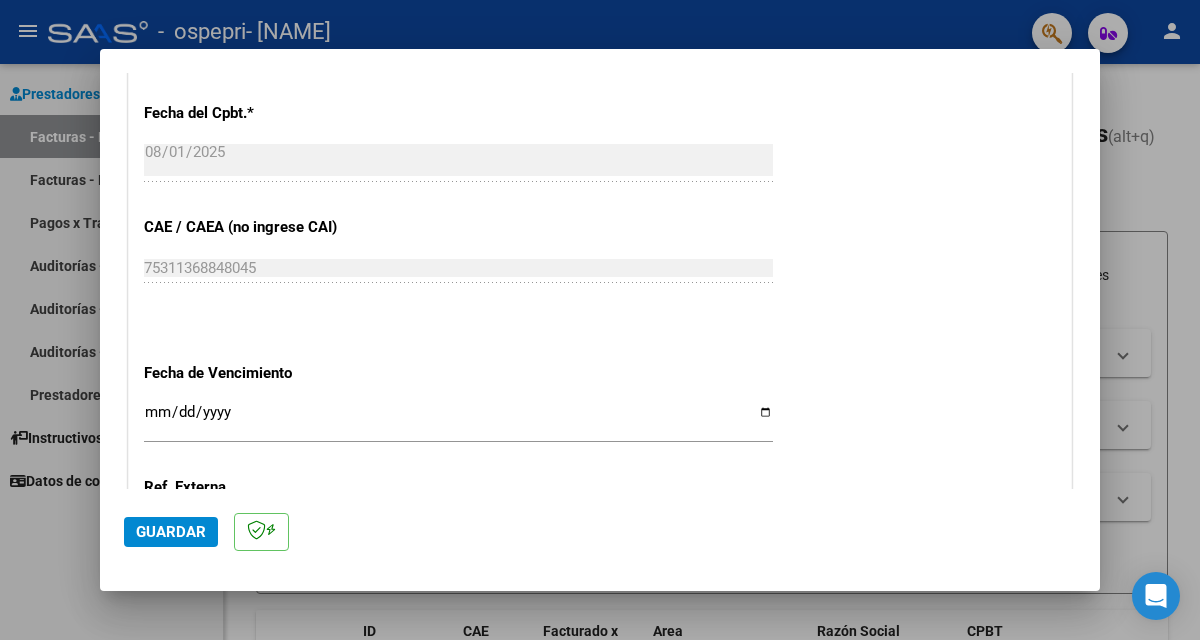 scroll, scrollTop: 1121, scrollLeft: 0, axis: vertical 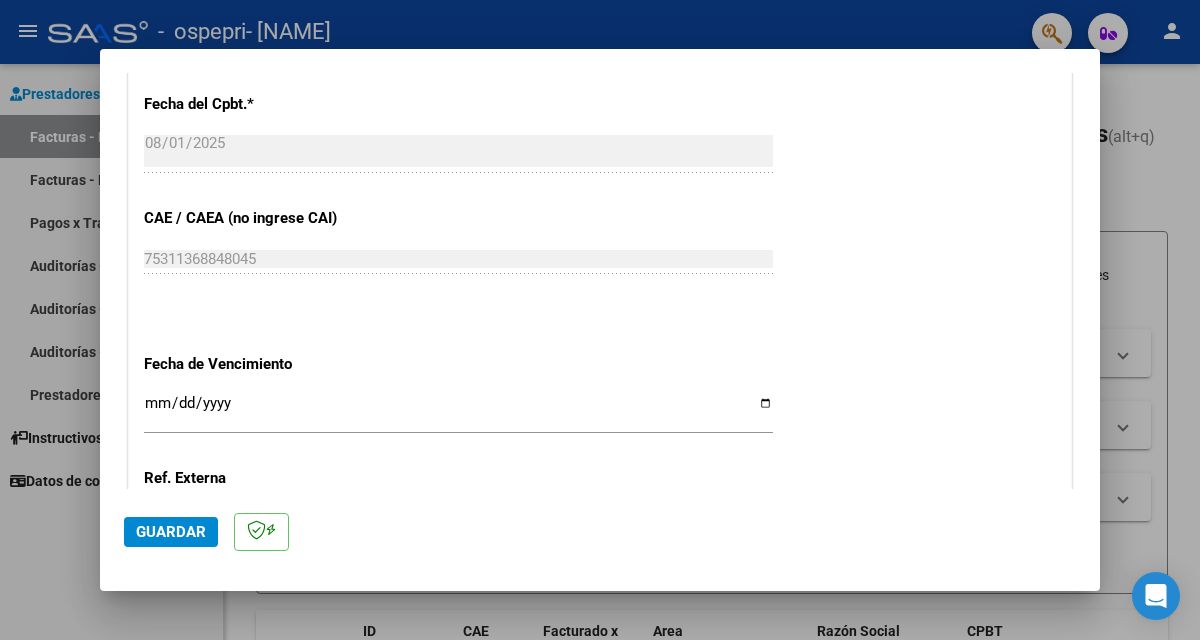 type on "202507" 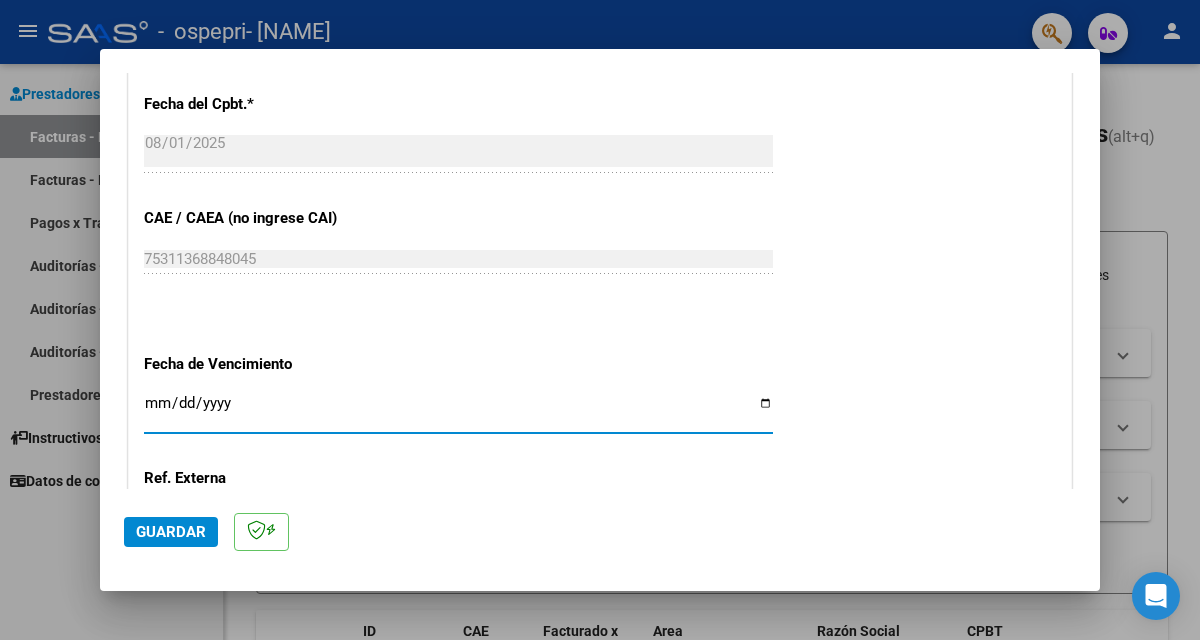 click on "Ingresar la fecha" at bounding box center [458, 411] 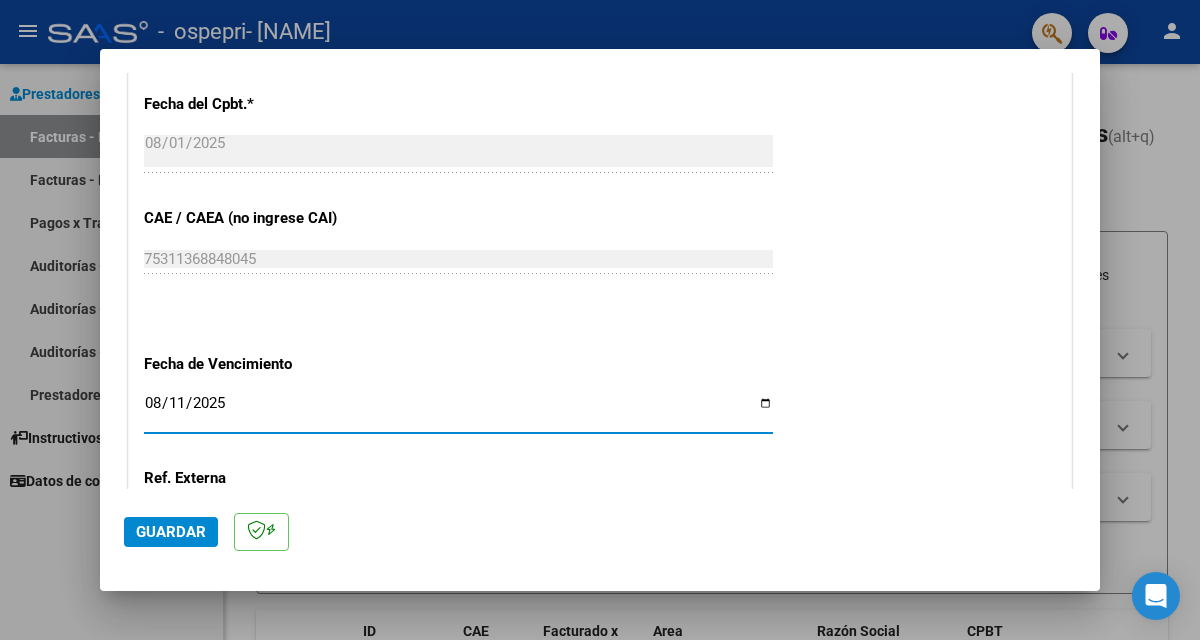 type on "2025-08-11" 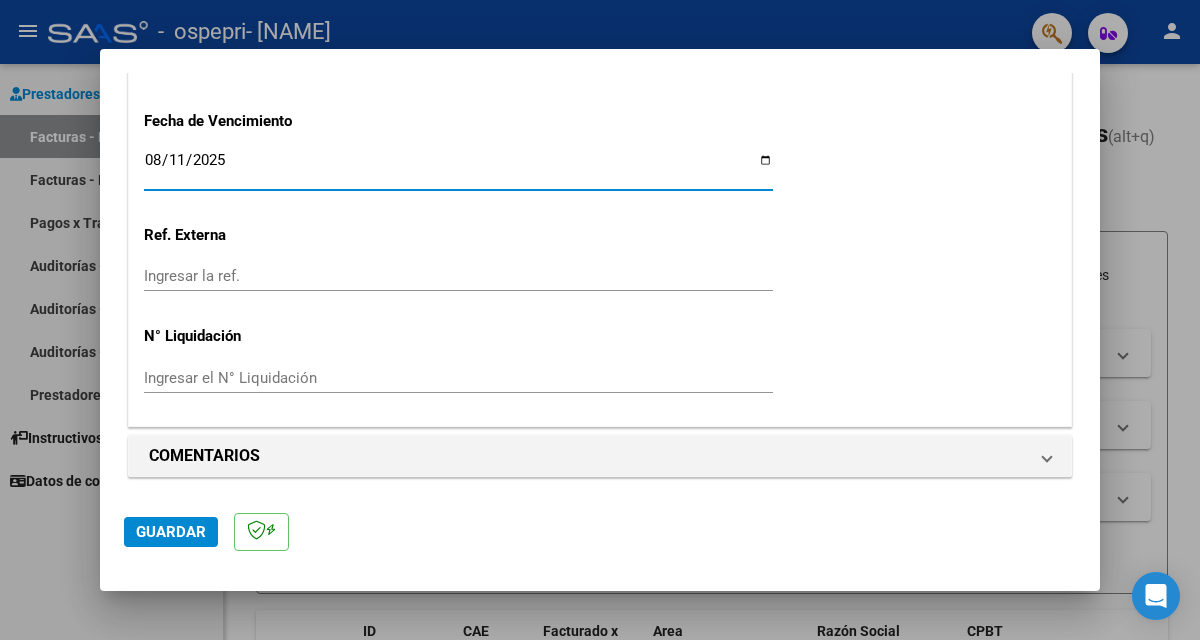 scroll, scrollTop: 1367, scrollLeft: 0, axis: vertical 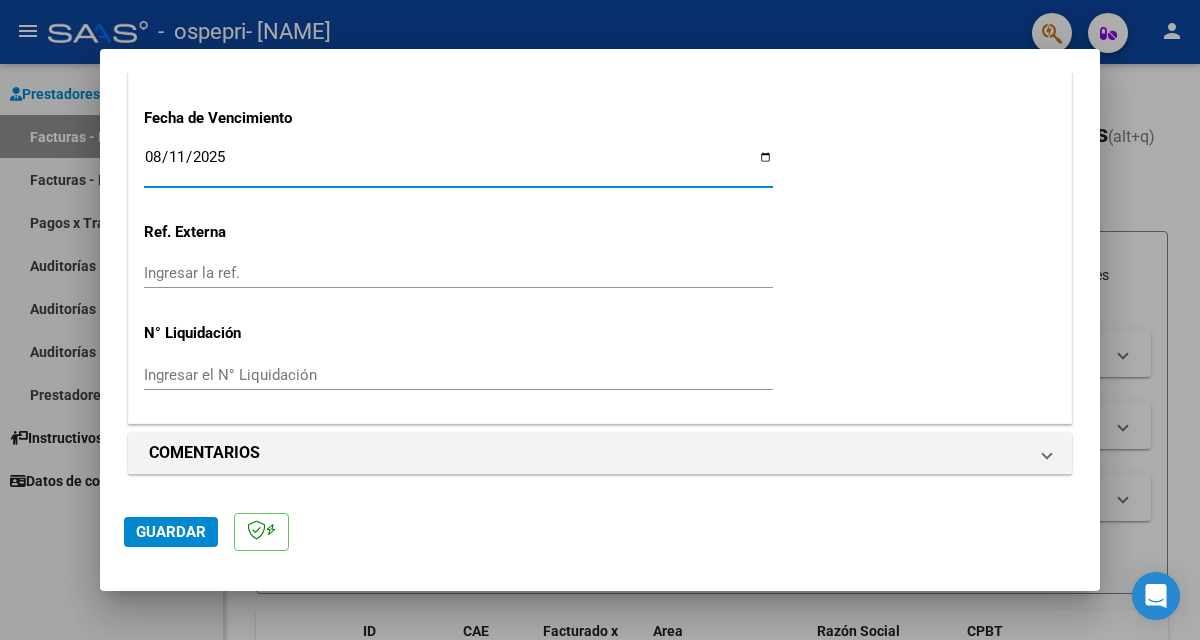 click on "Guardar" 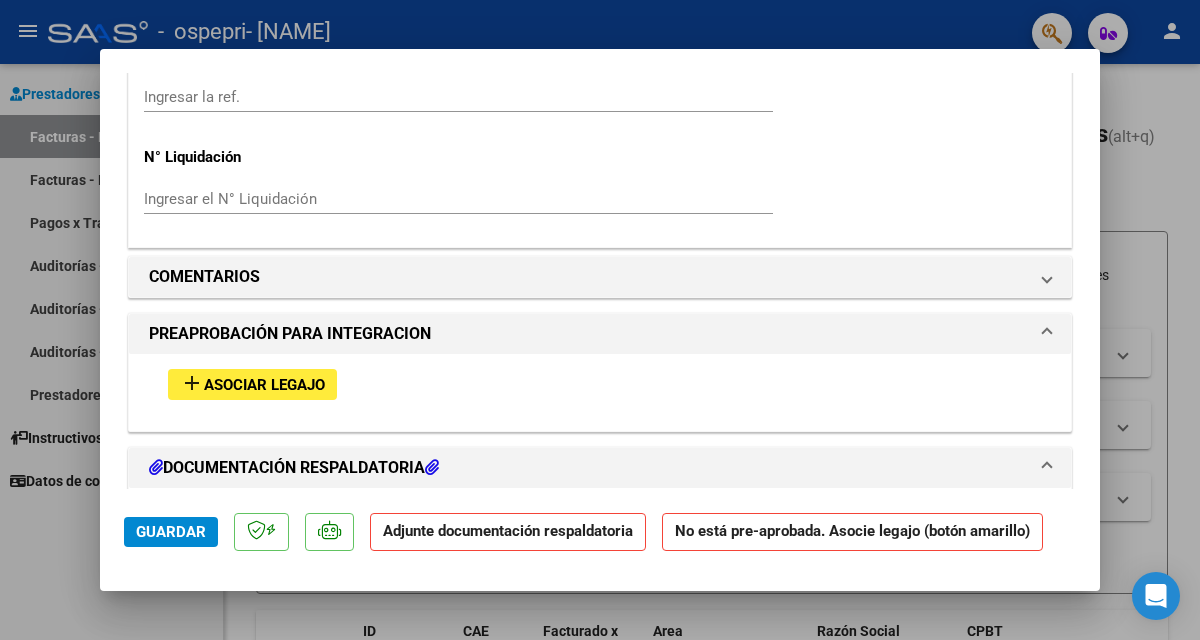 scroll, scrollTop: 1567, scrollLeft: 0, axis: vertical 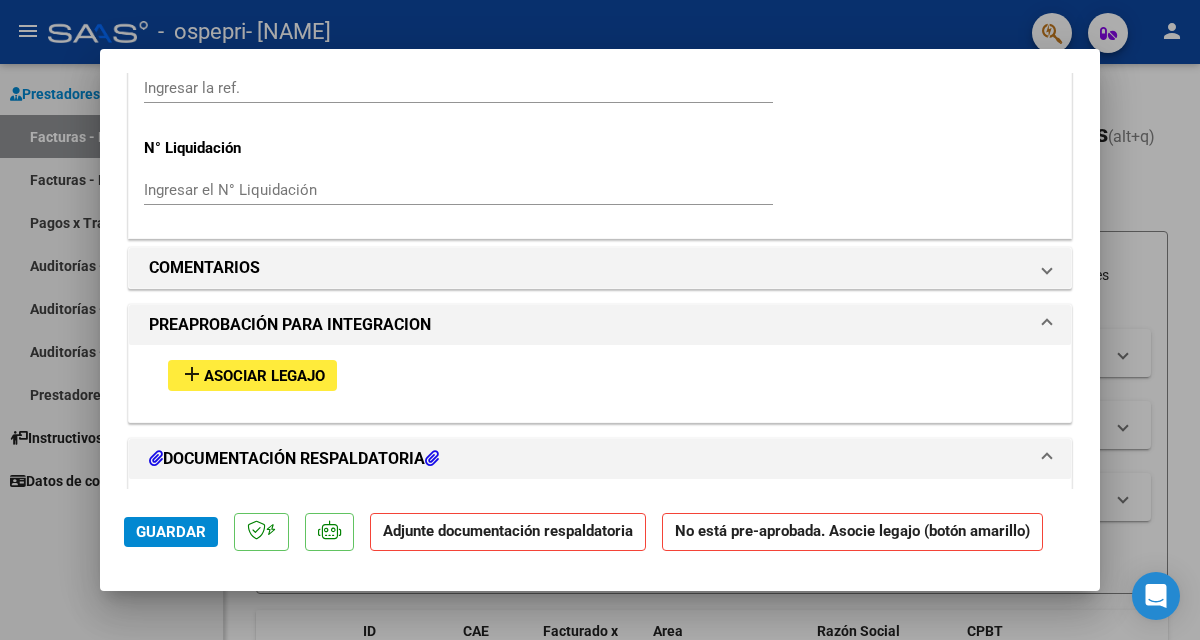 click on "Asociar Legajo" at bounding box center (264, 376) 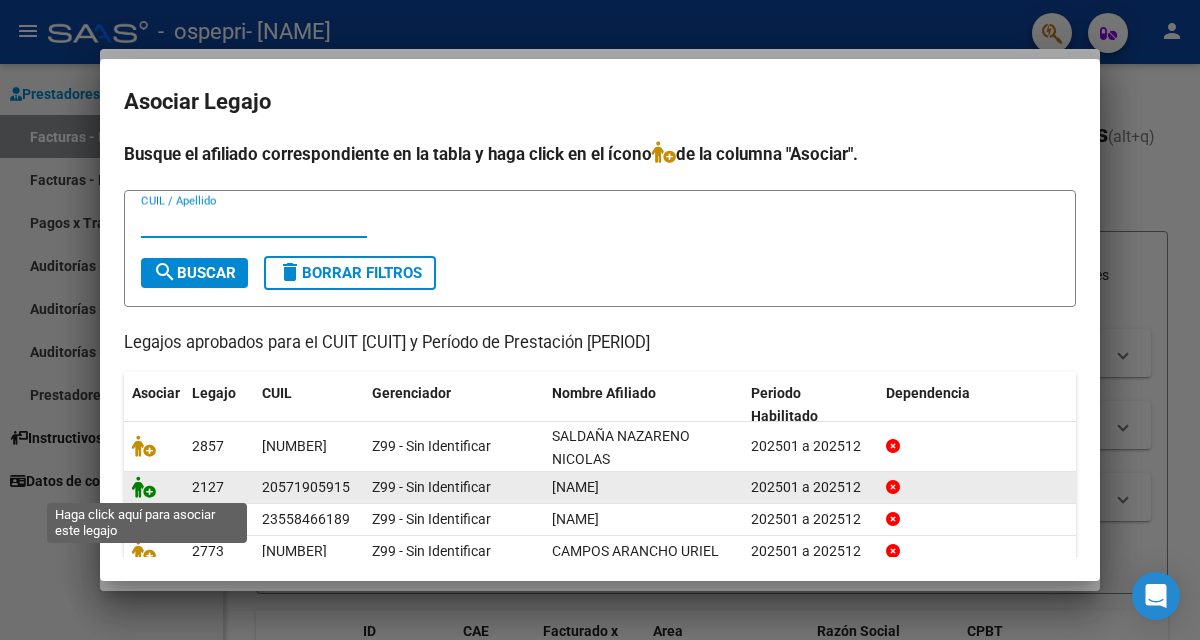 click 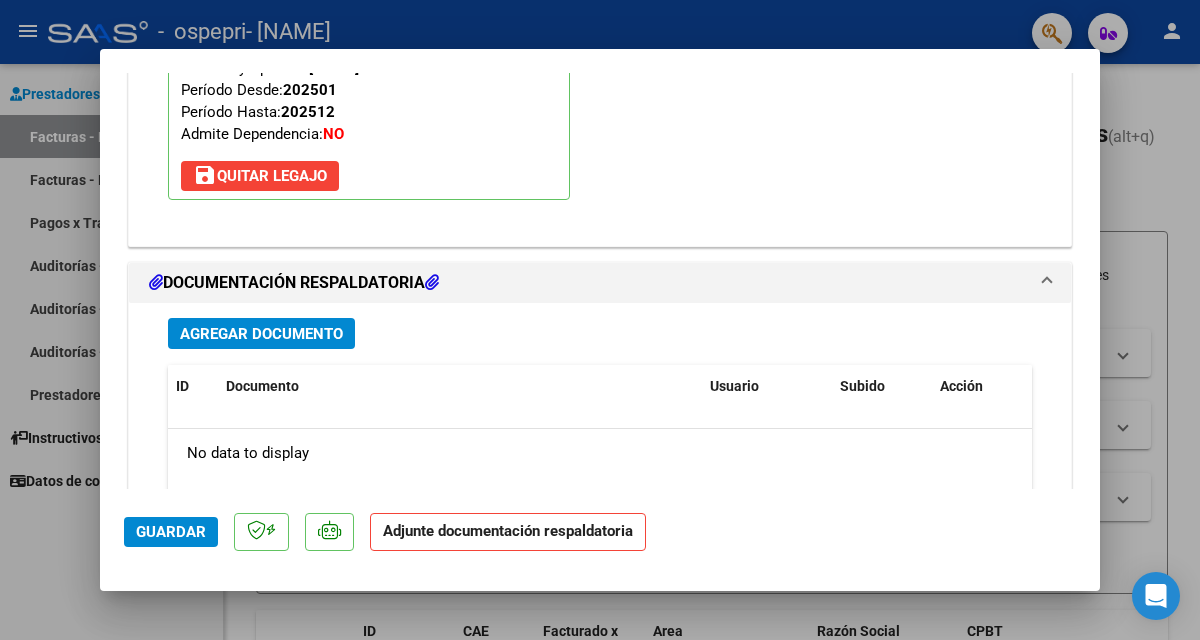 scroll, scrollTop: 2037, scrollLeft: 0, axis: vertical 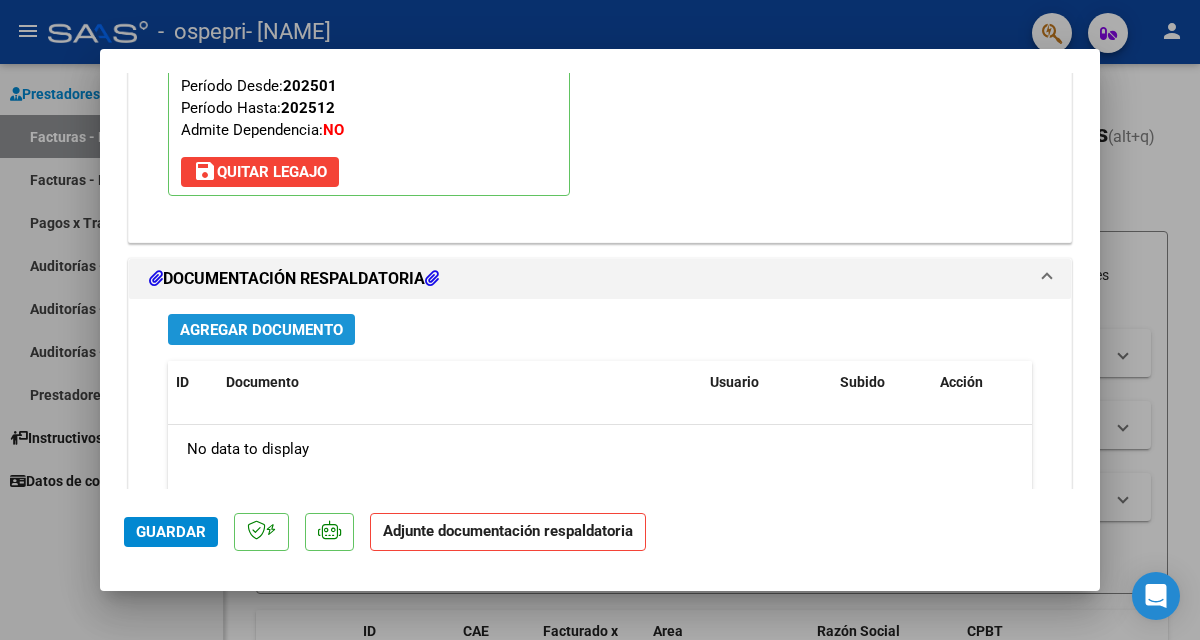 click on "Agregar Documento" at bounding box center (261, 330) 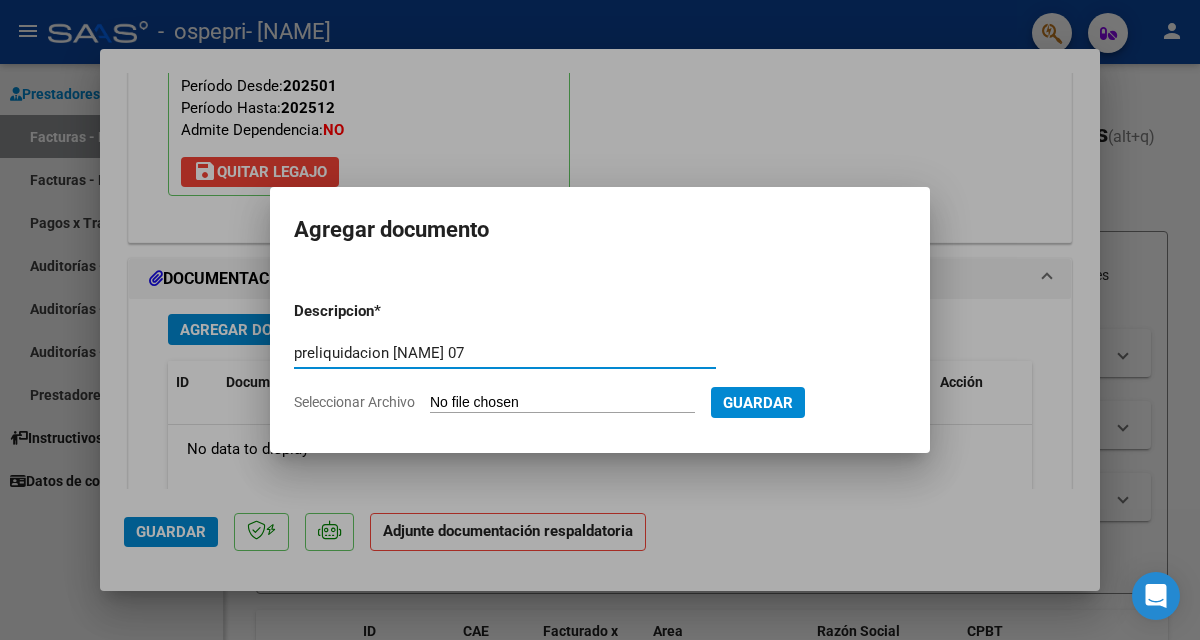 type on "preliquidacion [NAME] 07" 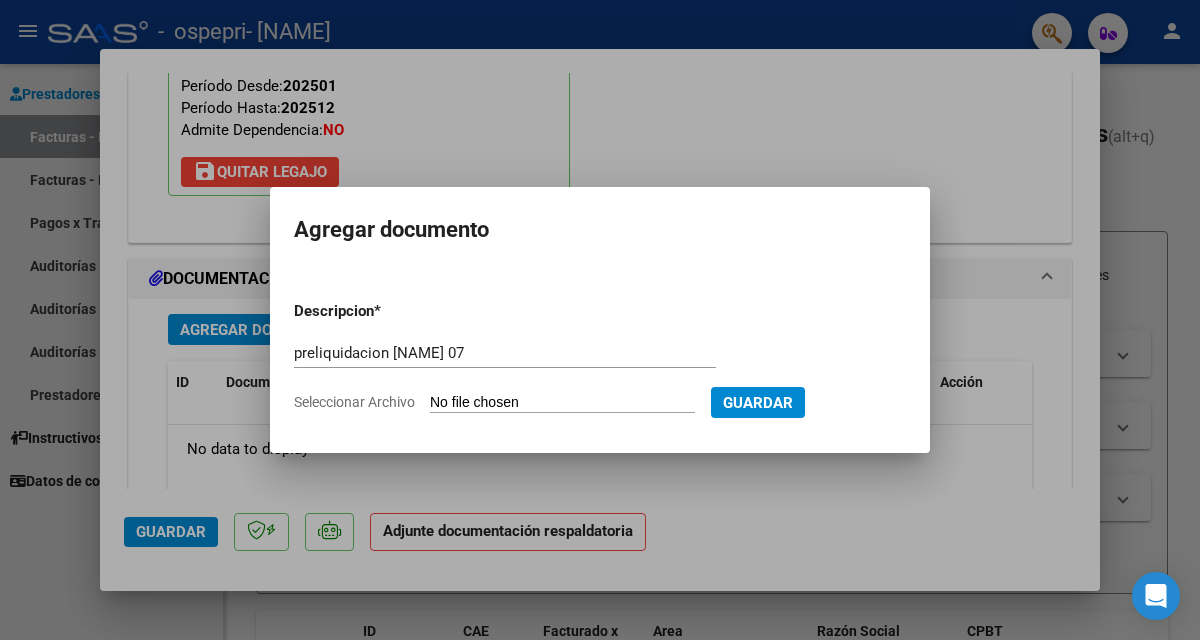 type on "C:\fakepath\PRELIQUIDACION ELOSEGUI 07.pdf" 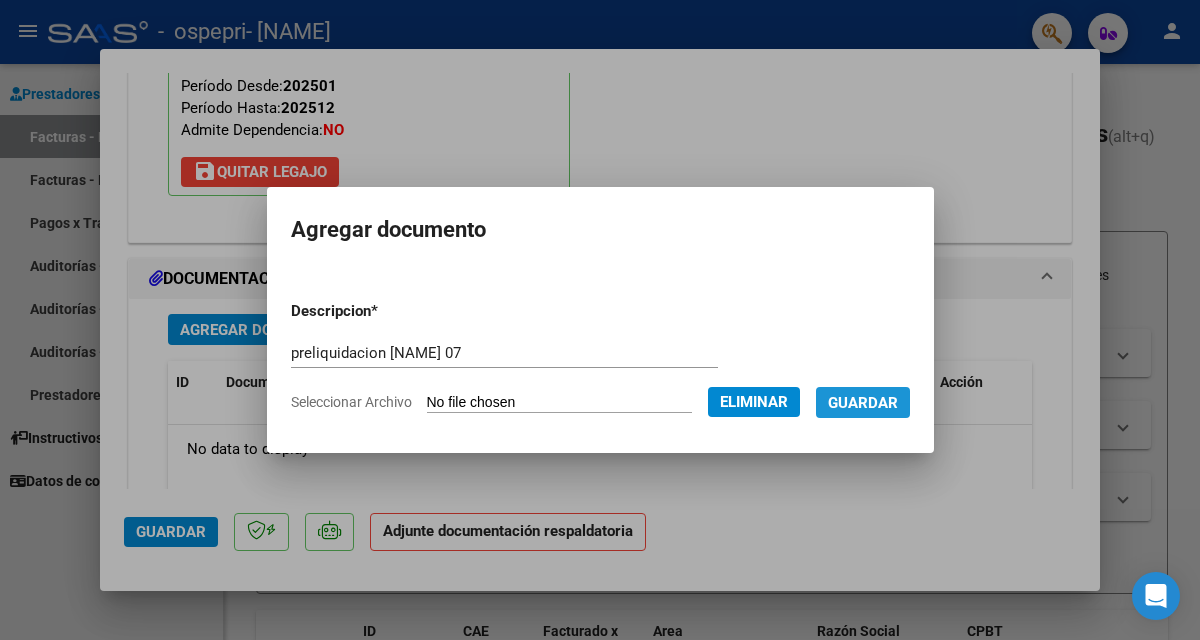 click on "Guardar" at bounding box center (863, 403) 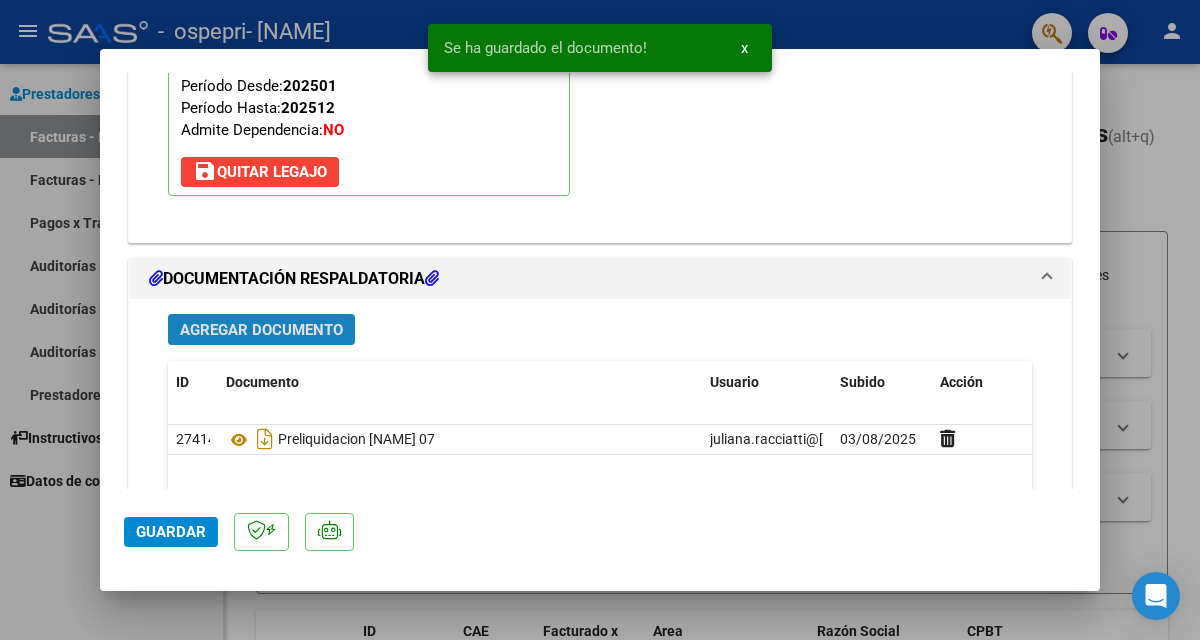 click on "Agregar Documento" at bounding box center [261, 330] 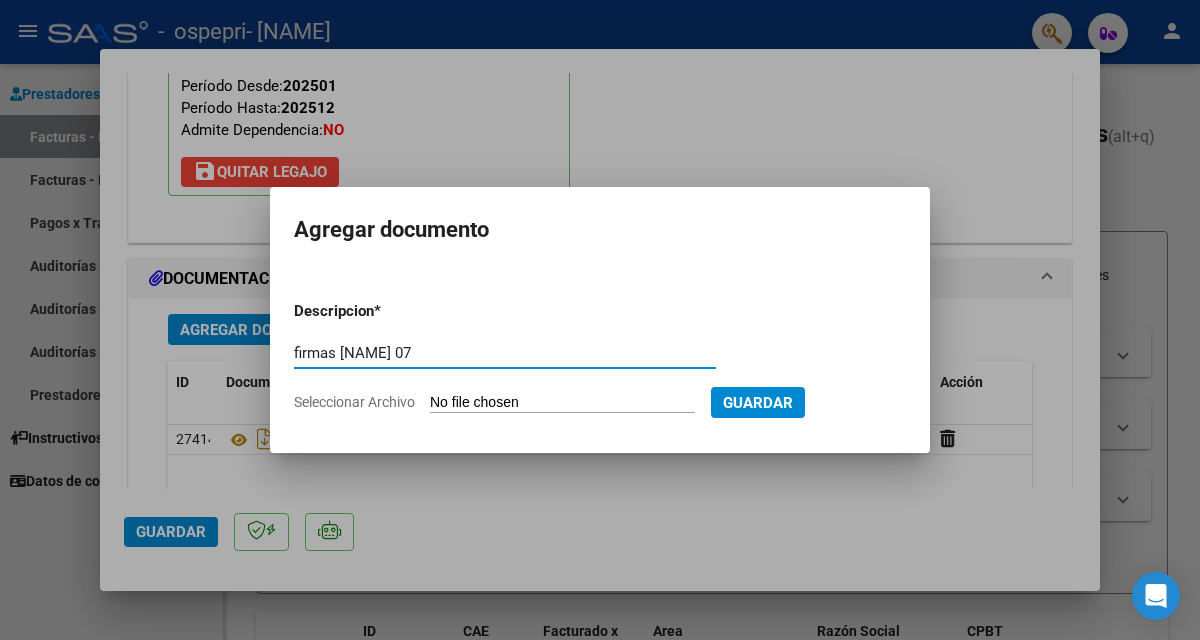 type on "firmas [NAME] 07" 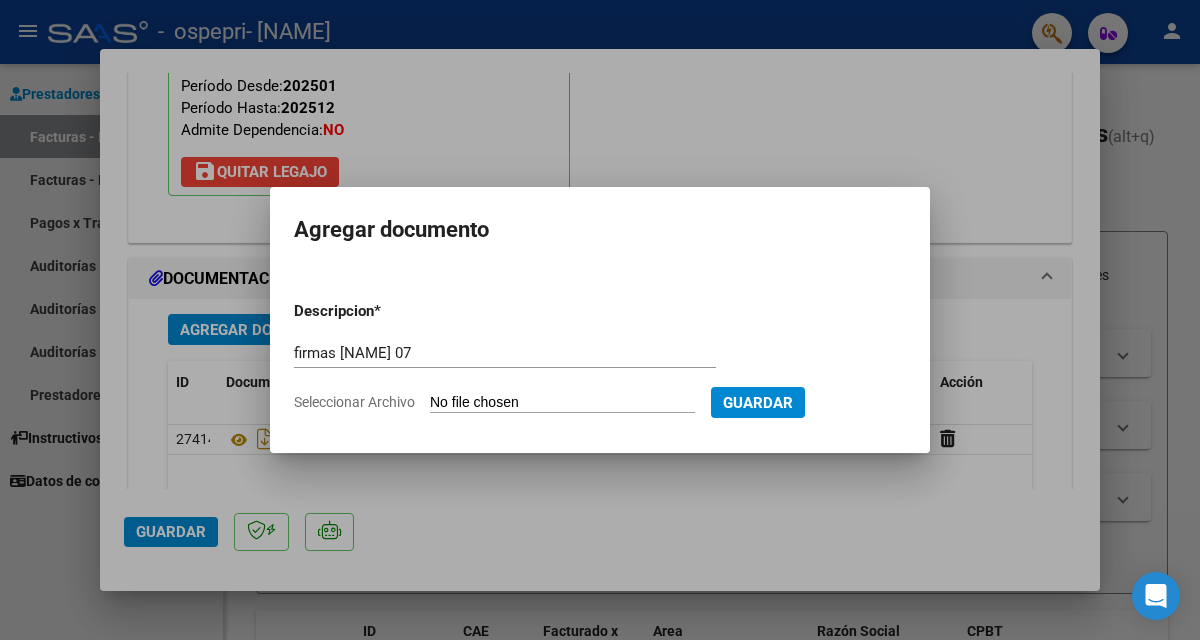 type on "C:\fakepath\PLANILLA FIRMAS ELOSEGUI 07.pdf" 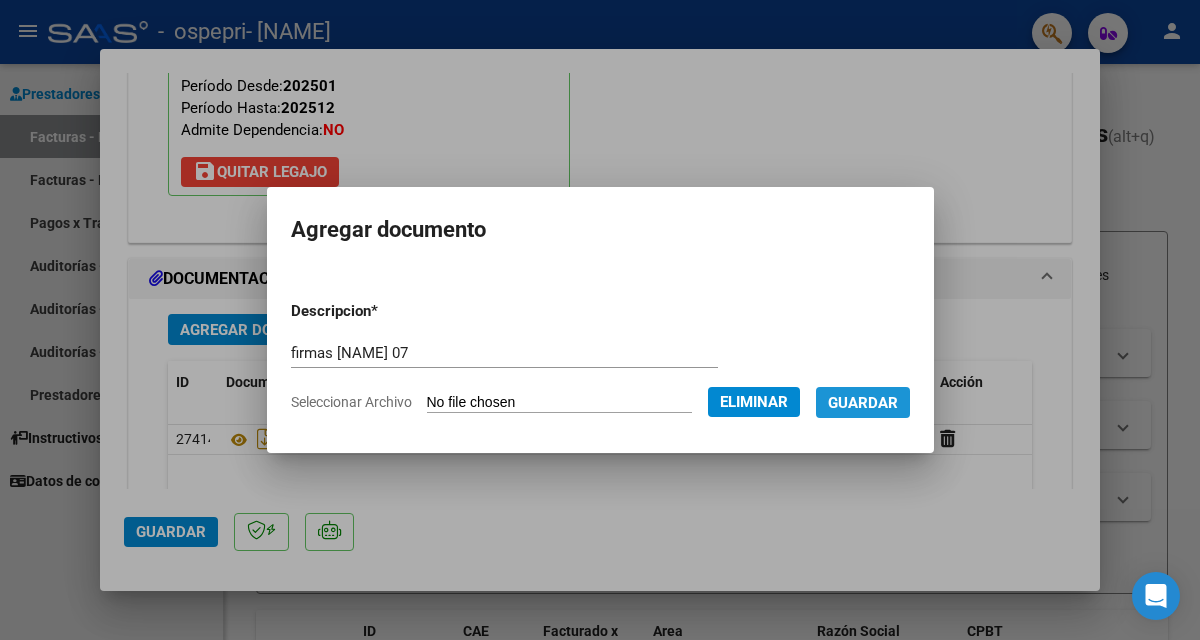 click on "Guardar" at bounding box center (863, 403) 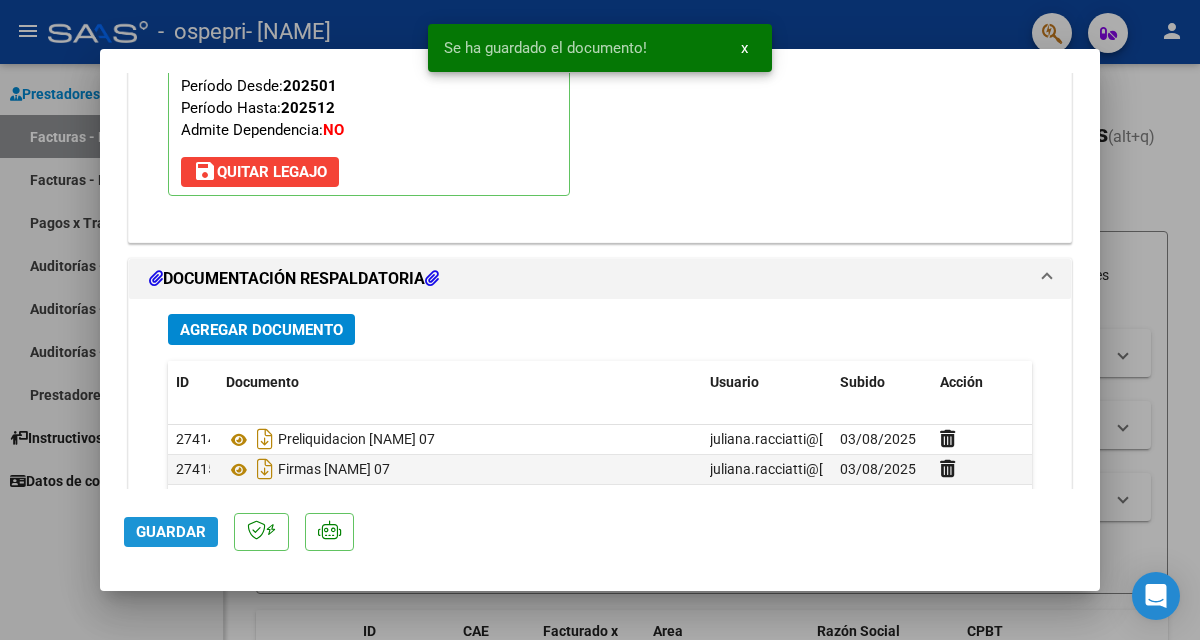 click on "Guardar" 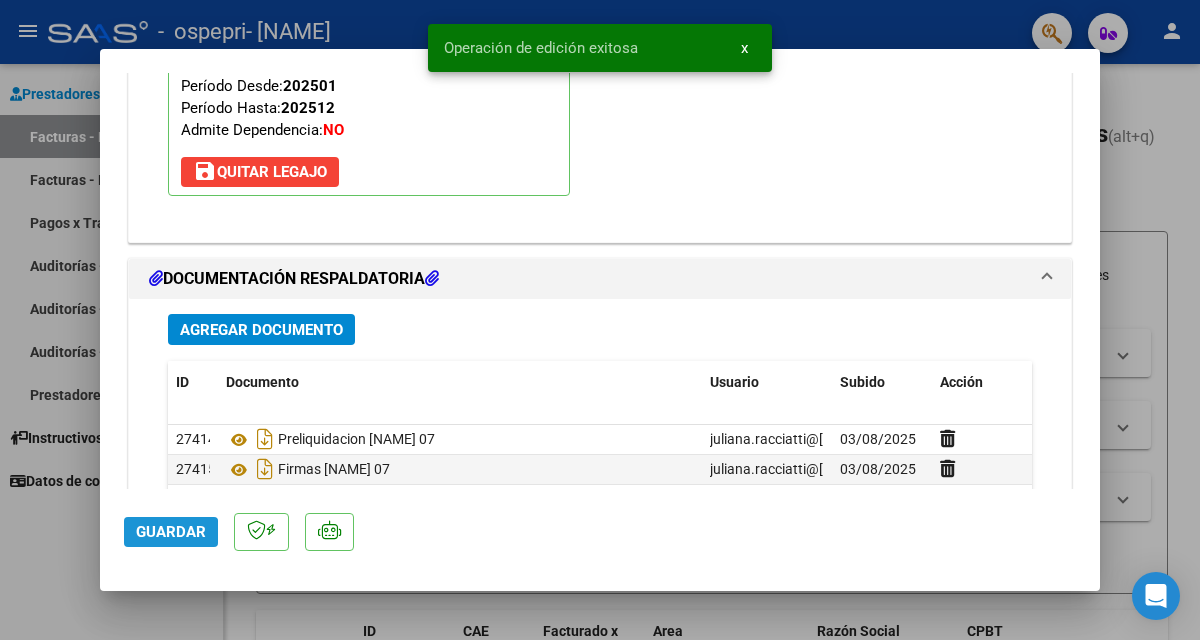click on "Guardar" 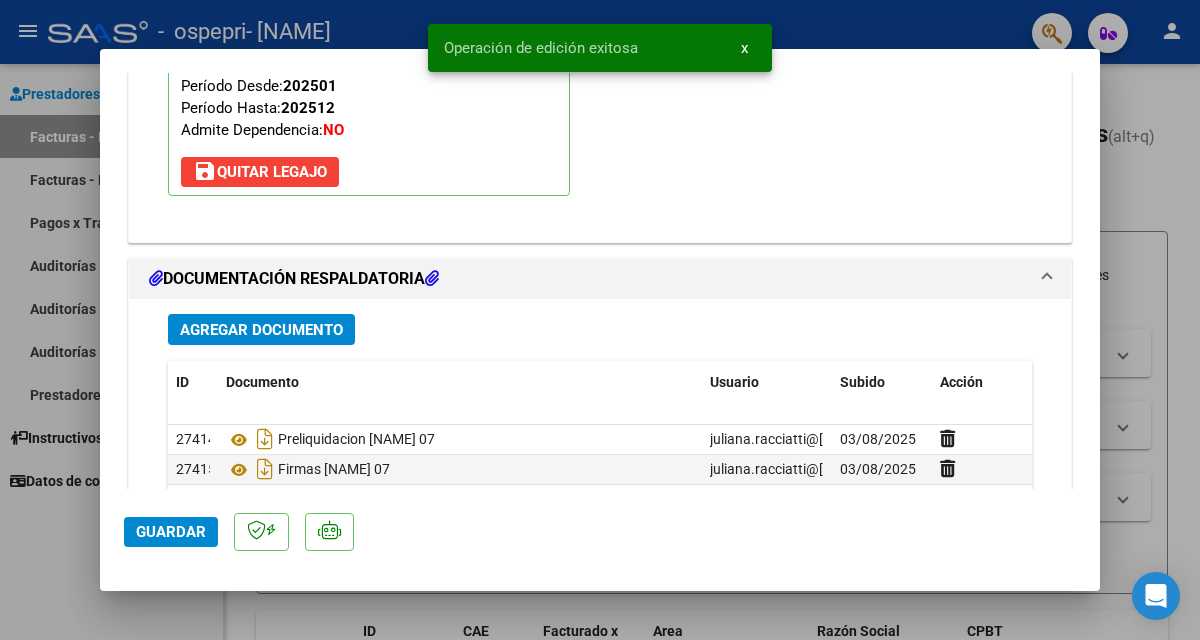 click at bounding box center [600, 320] 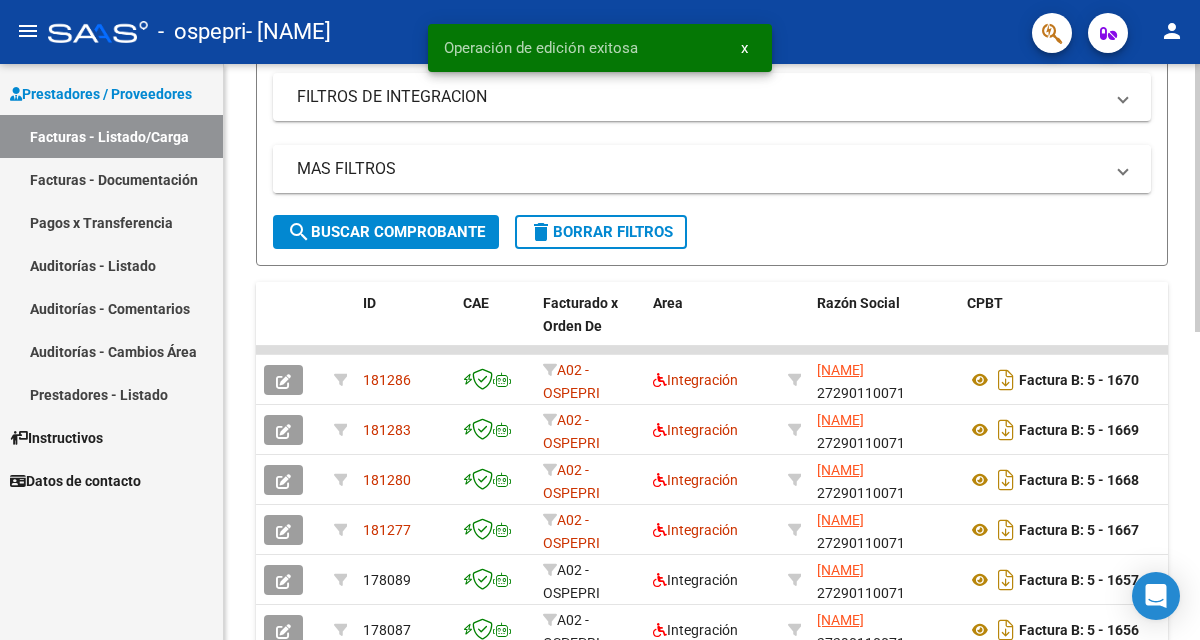 scroll, scrollTop: 338, scrollLeft: 0, axis: vertical 